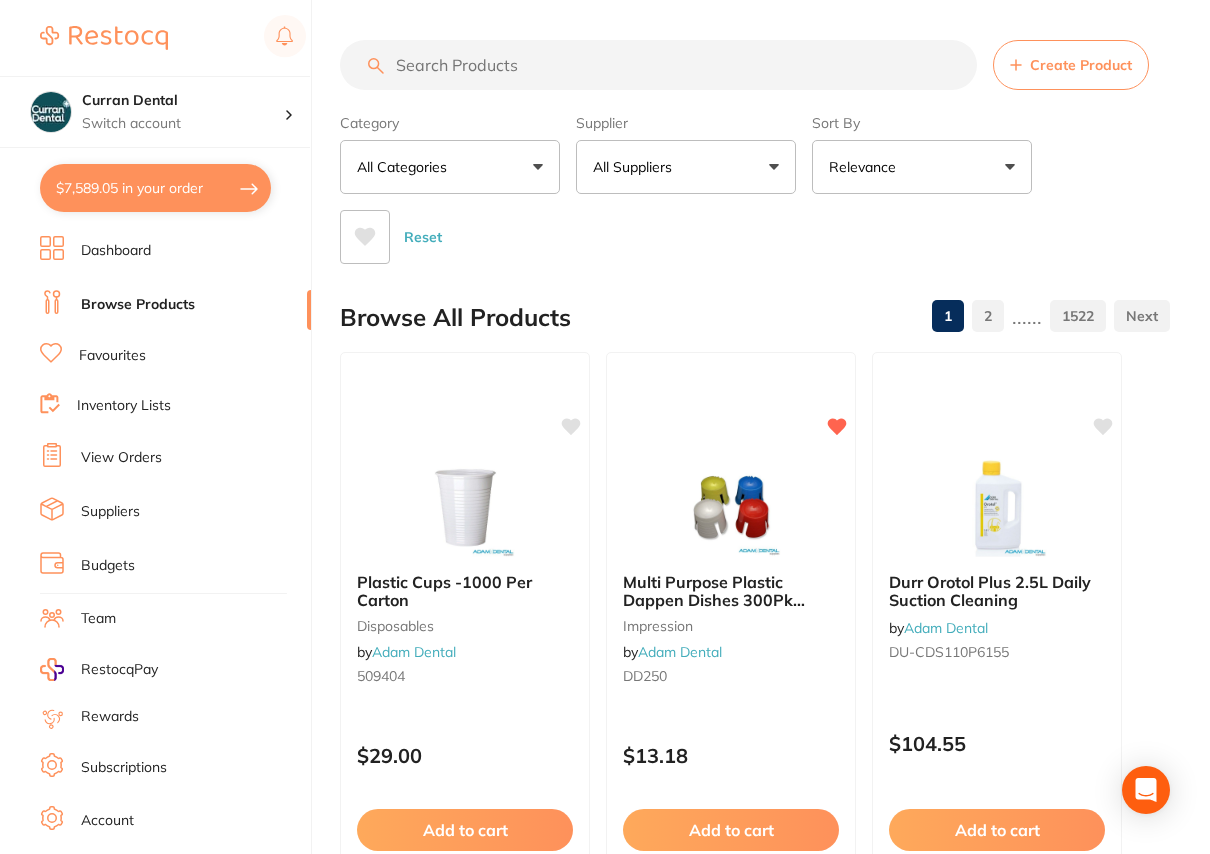 click on "All Suppliers" at bounding box center (686, 167) 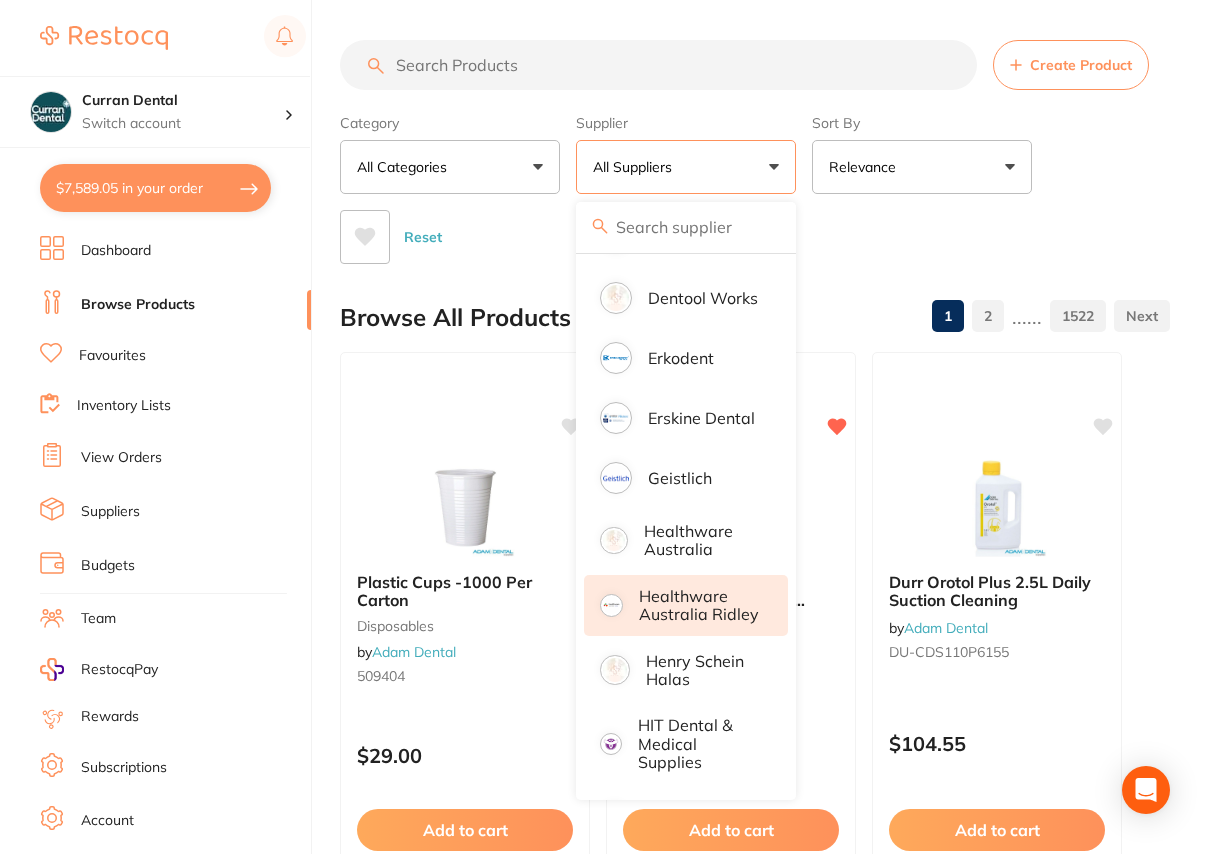 scroll, scrollTop: 727, scrollLeft: 0, axis: vertical 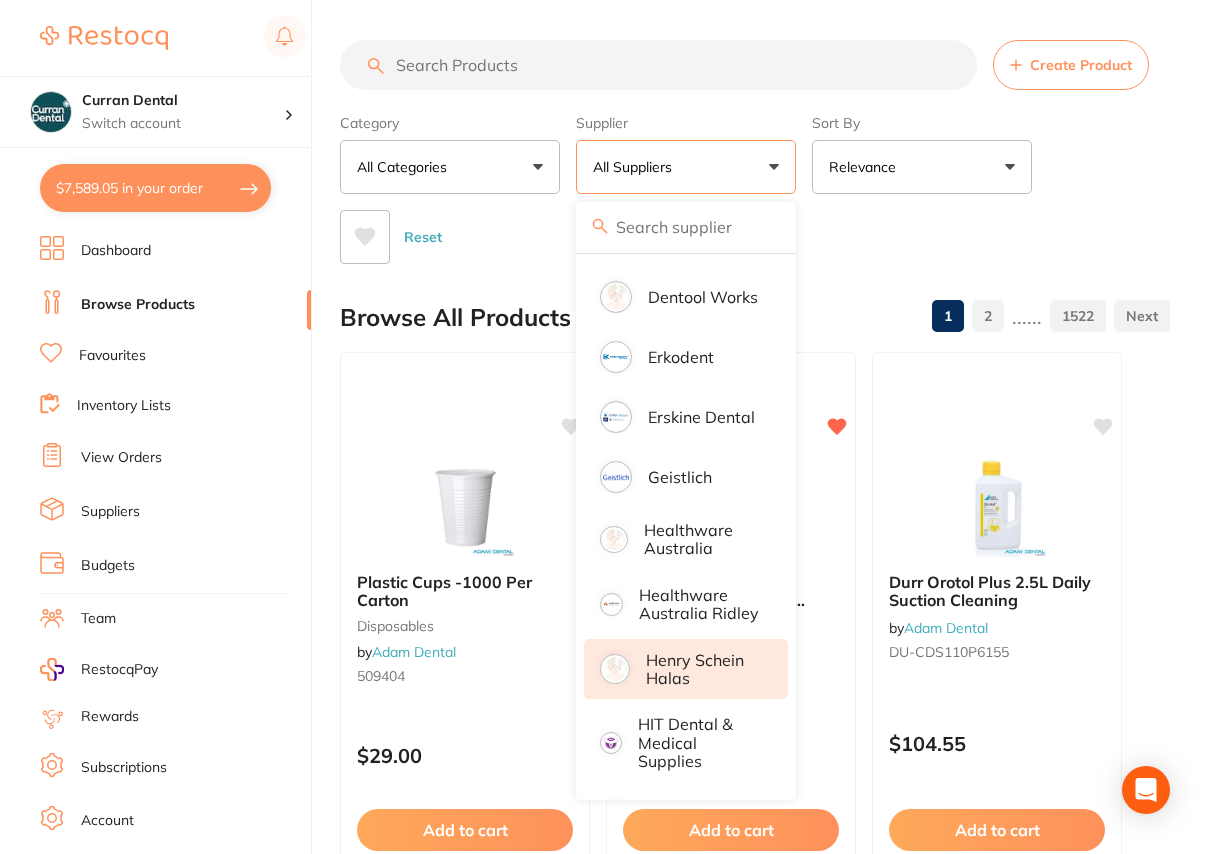 click on "Henry Schein Halas" at bounding box center [703, 669] 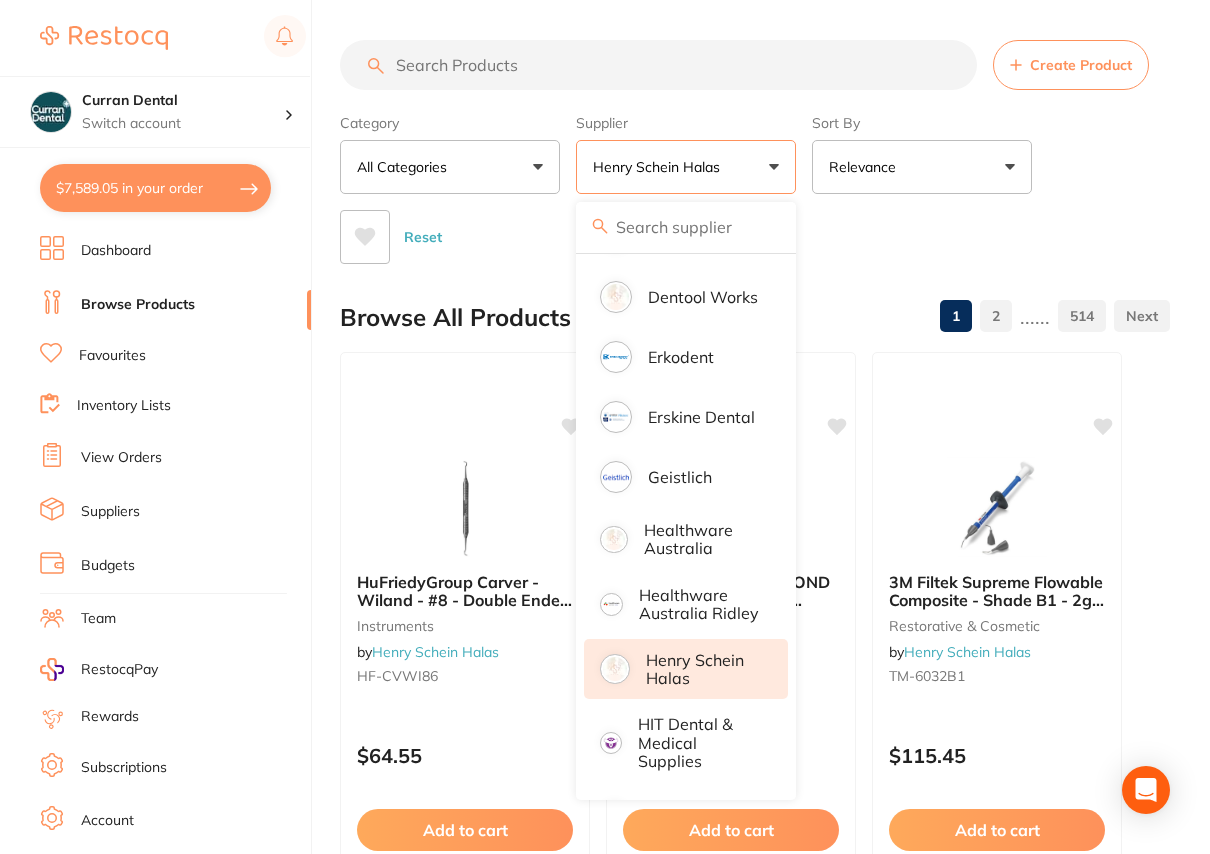 click at bounding box center (658, 65) 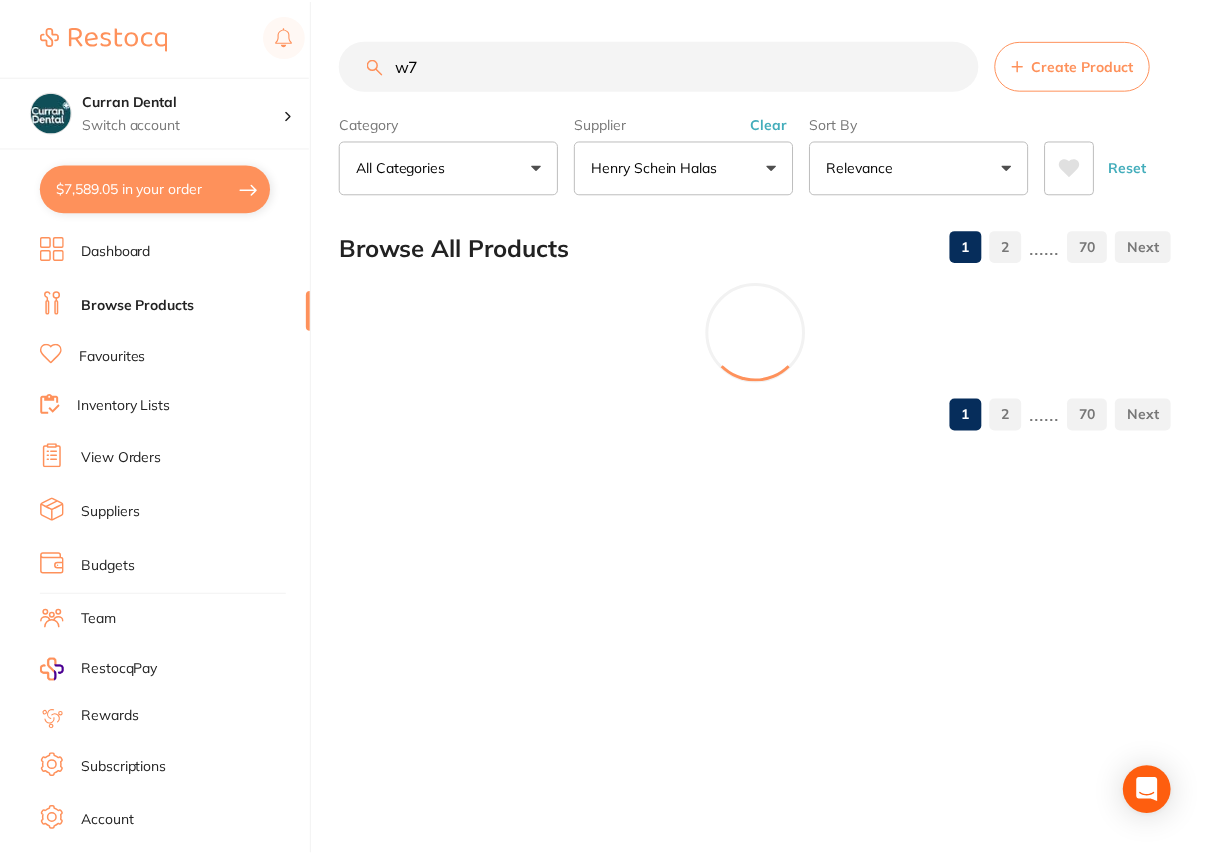 scroll, scrollTop: 0, scrollLeft: 0, axis: both 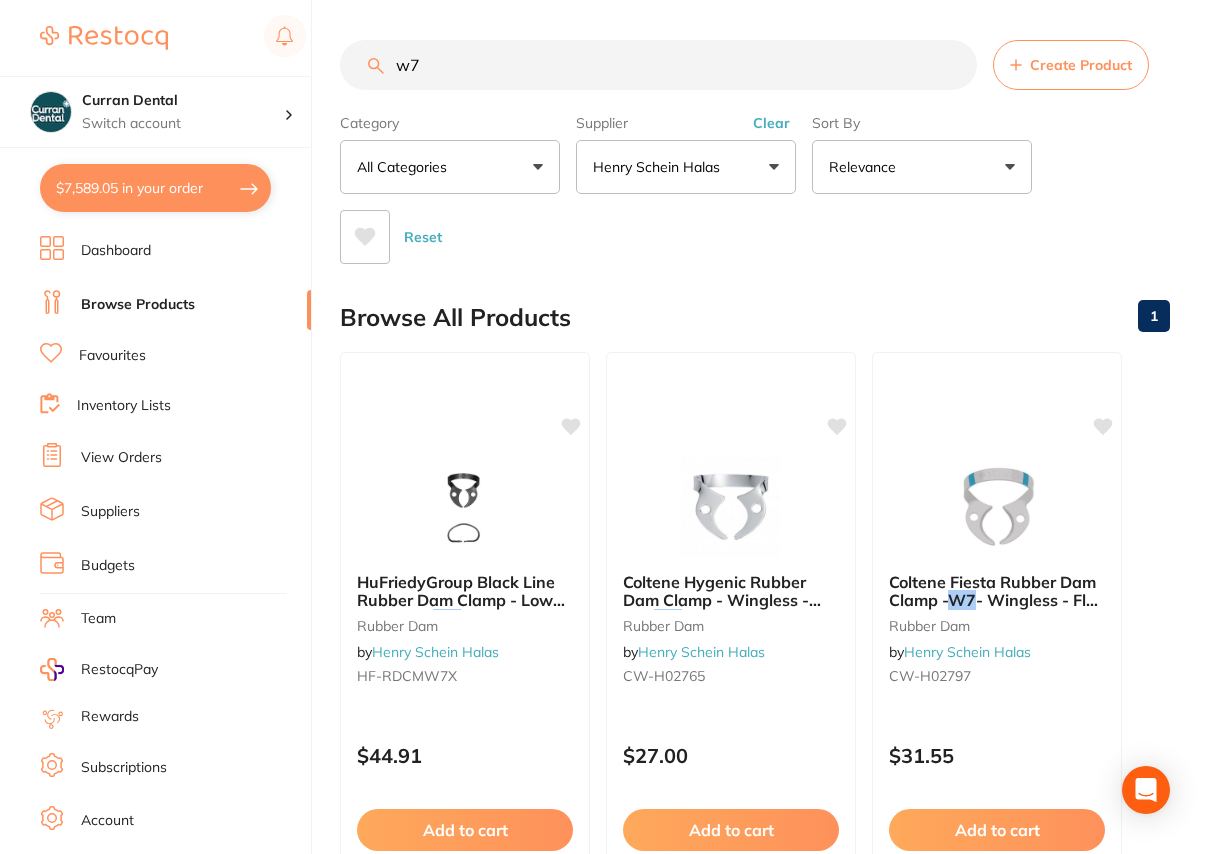click on "Clear" at bounding box center [771, 123] 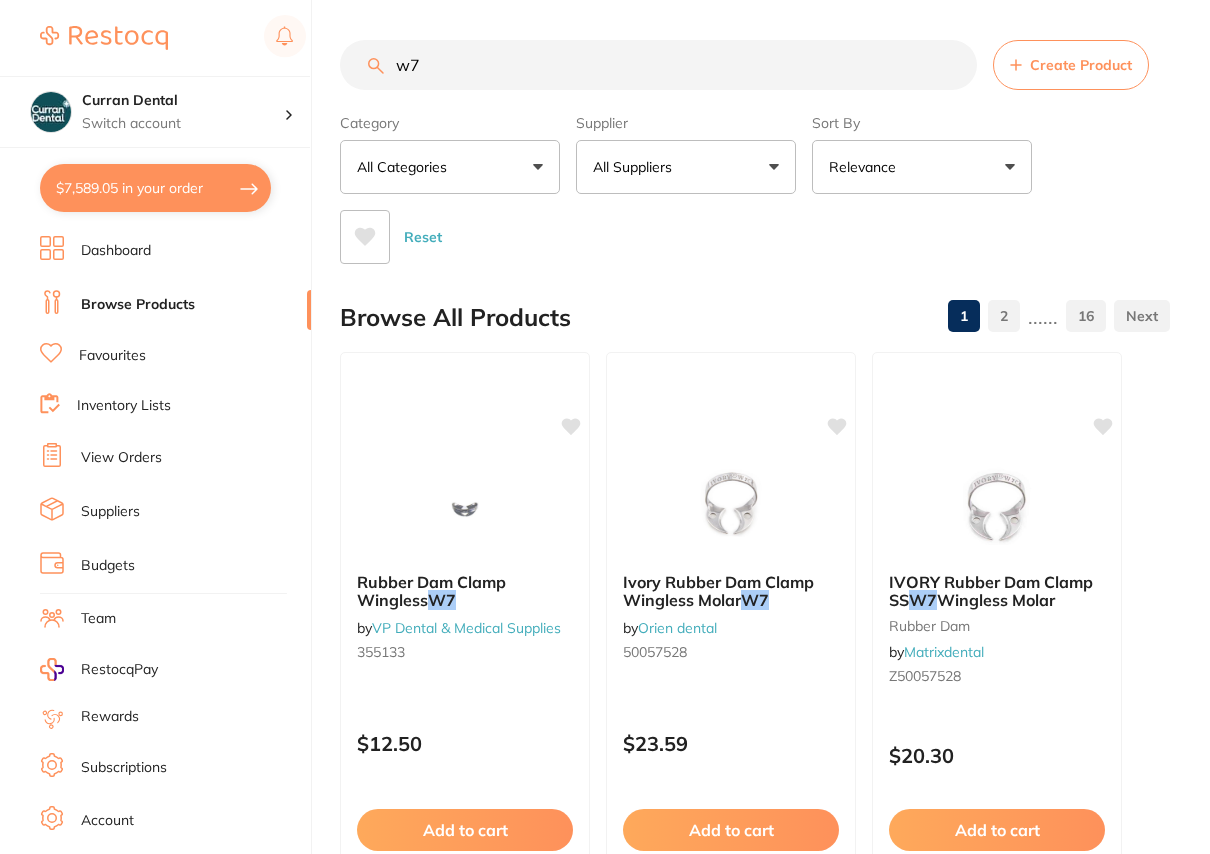 drag, startPoint x: 429, startPoint y: 70, endPoint x: 360, endPoint y: 67, distance: 69.065186 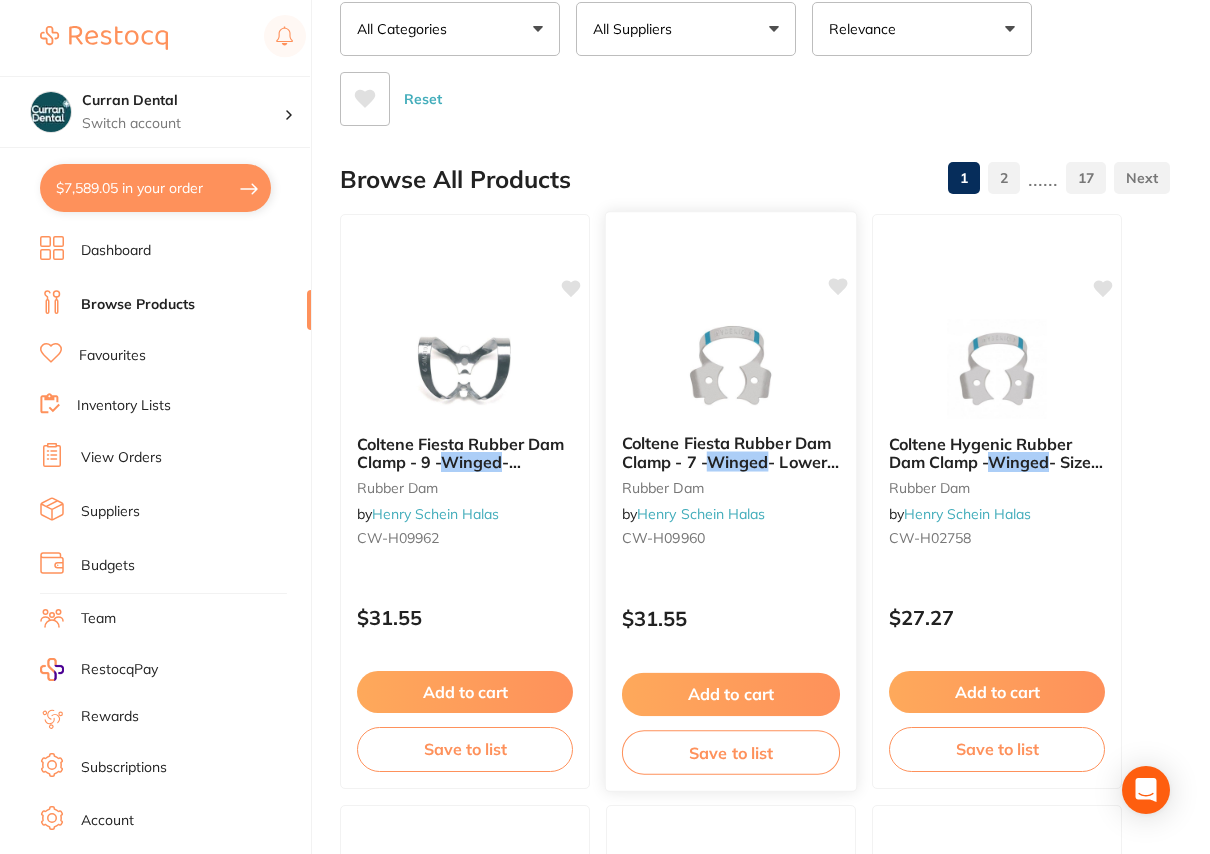 scroll, scrollTop: 181, scrollLeft: 0, axis: vertical 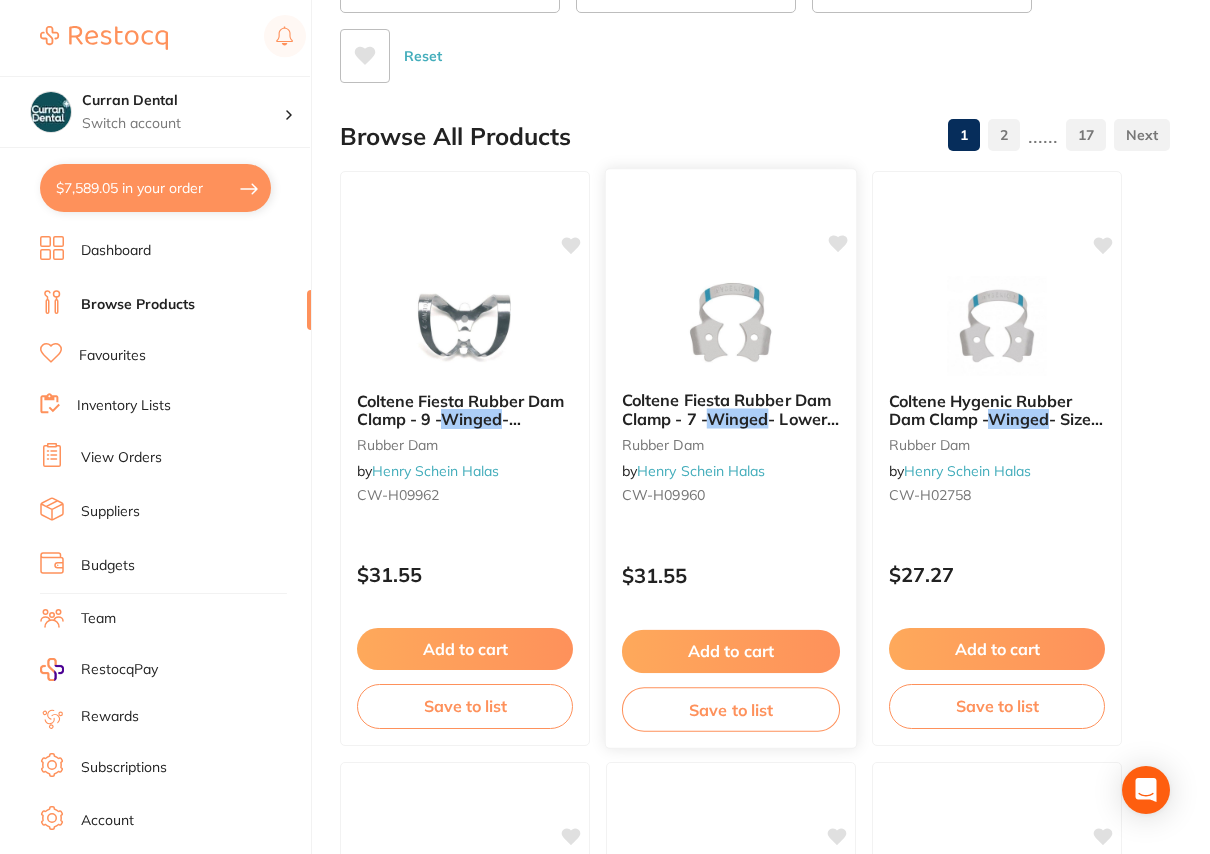 type on "winged w7" 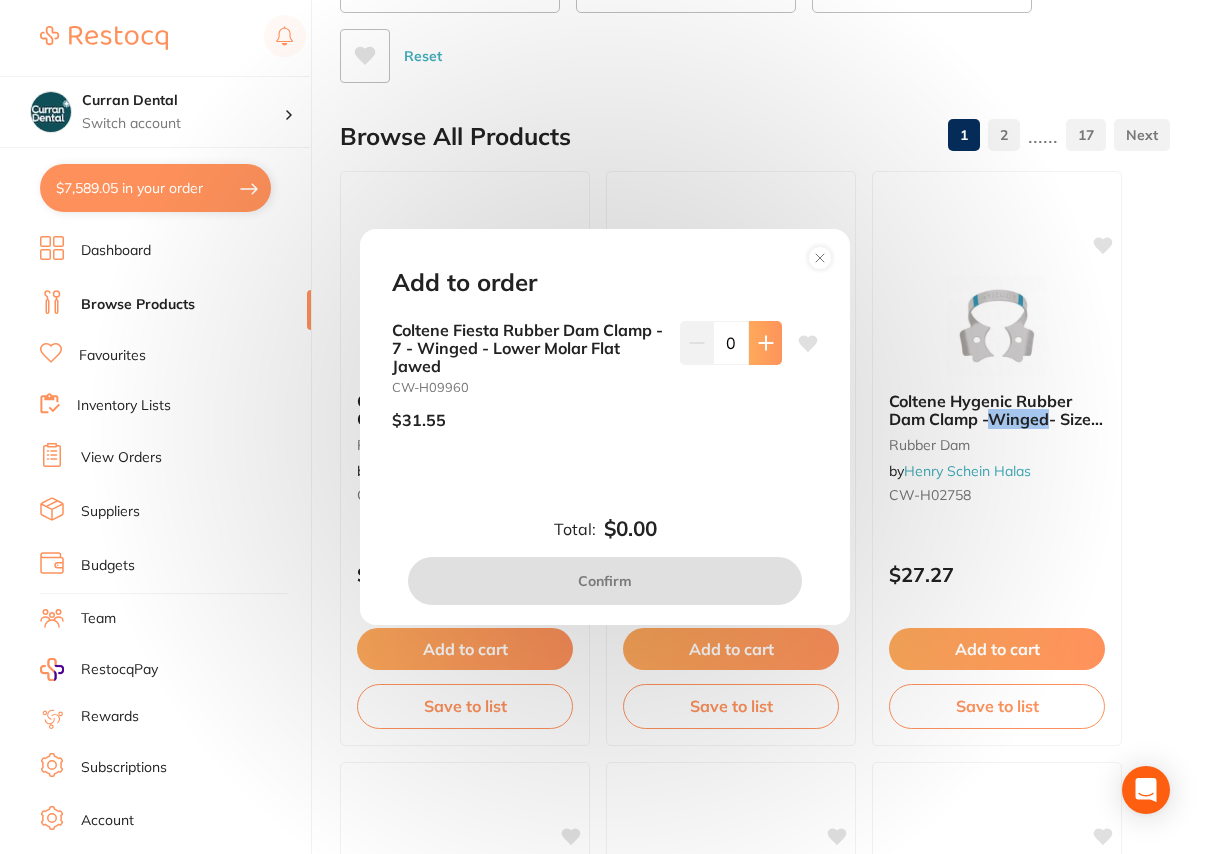 click 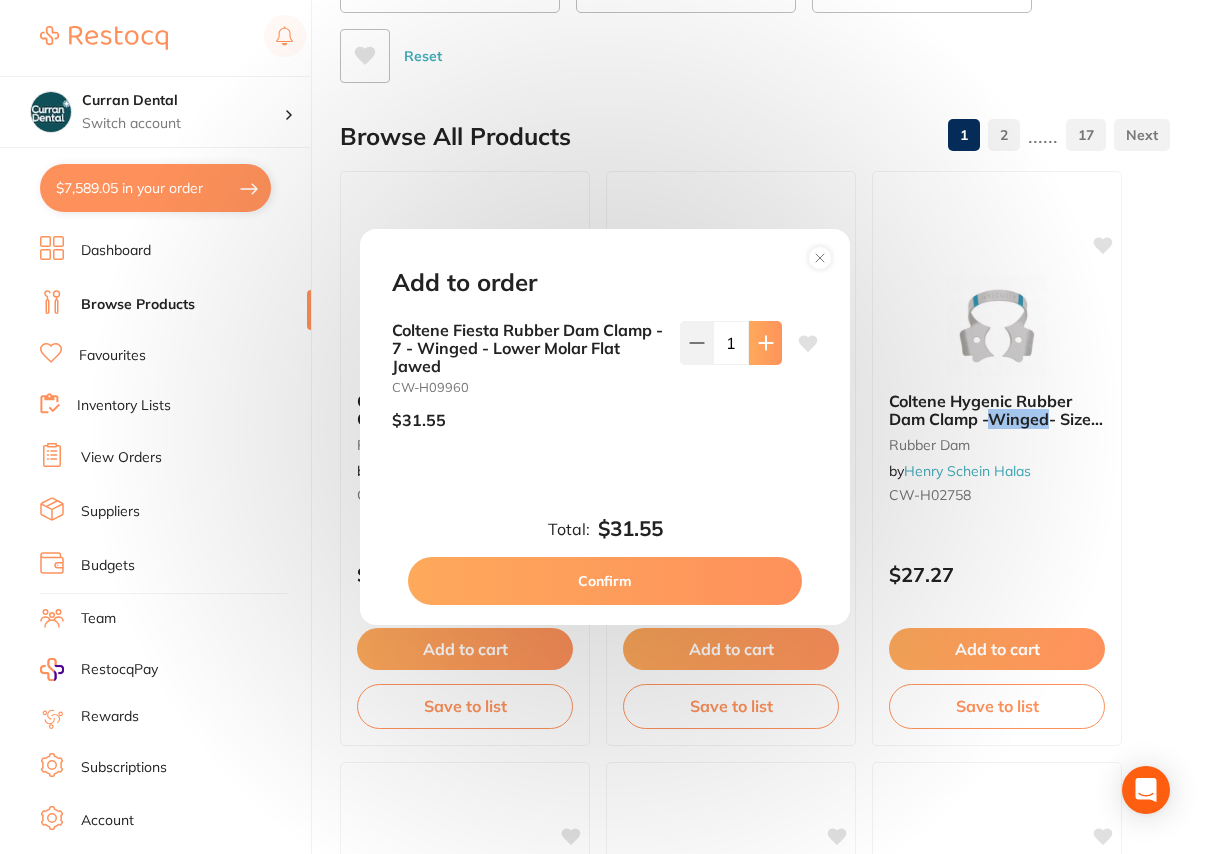 click 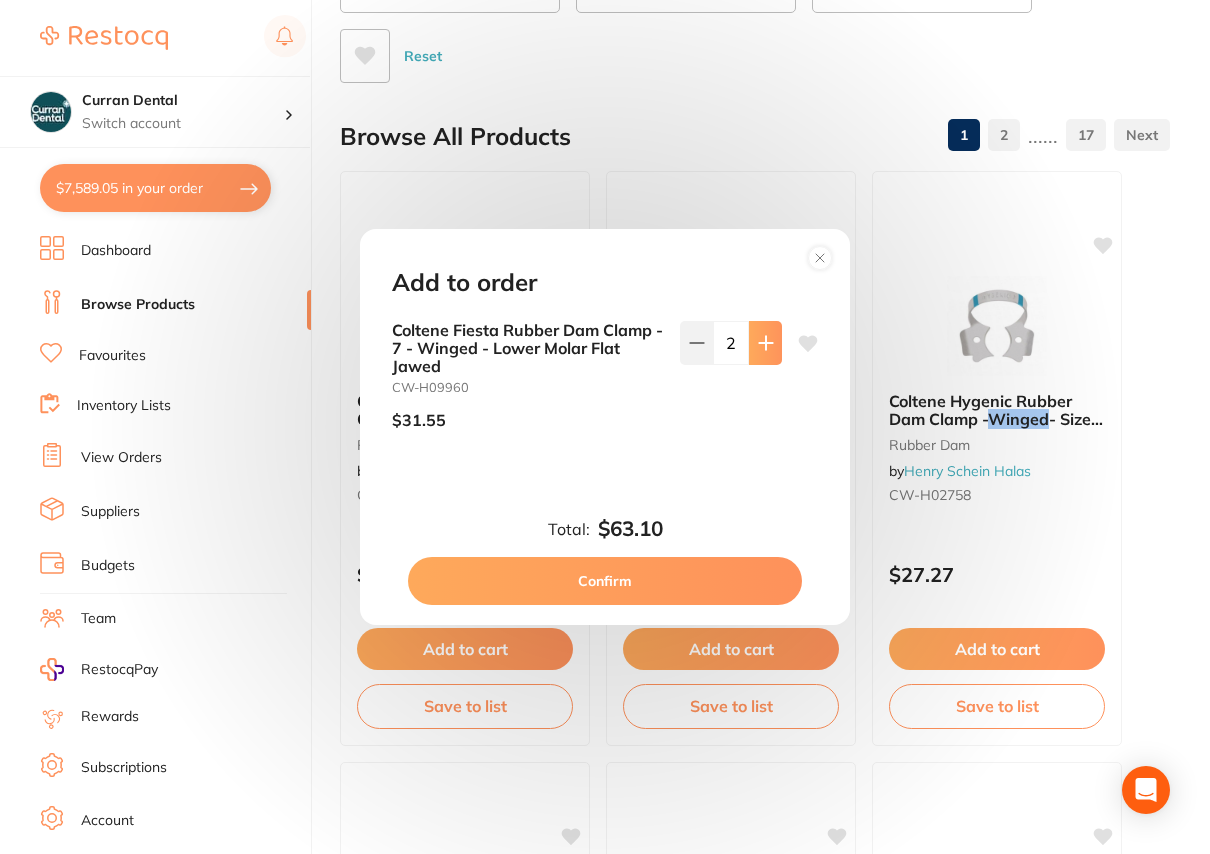 click 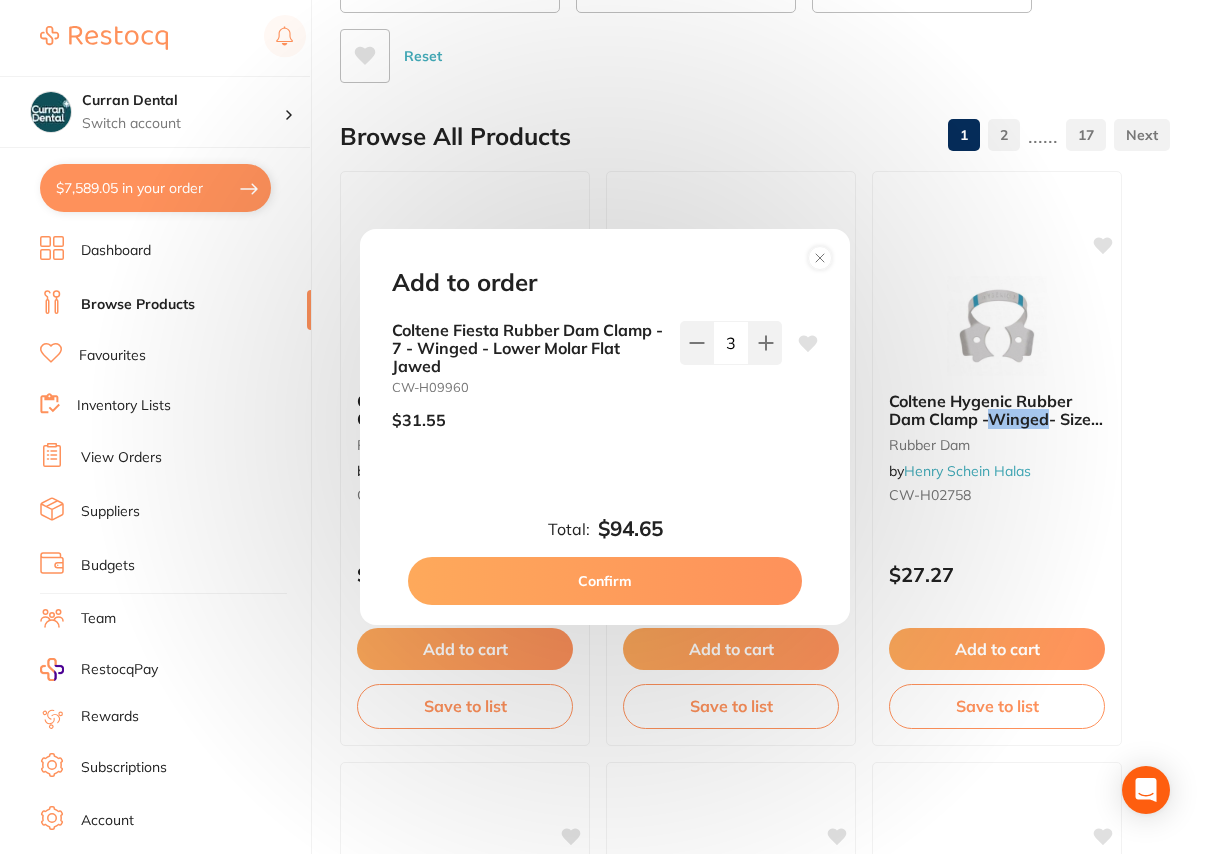 click on "Confirm" at bounding box center [605, 581] 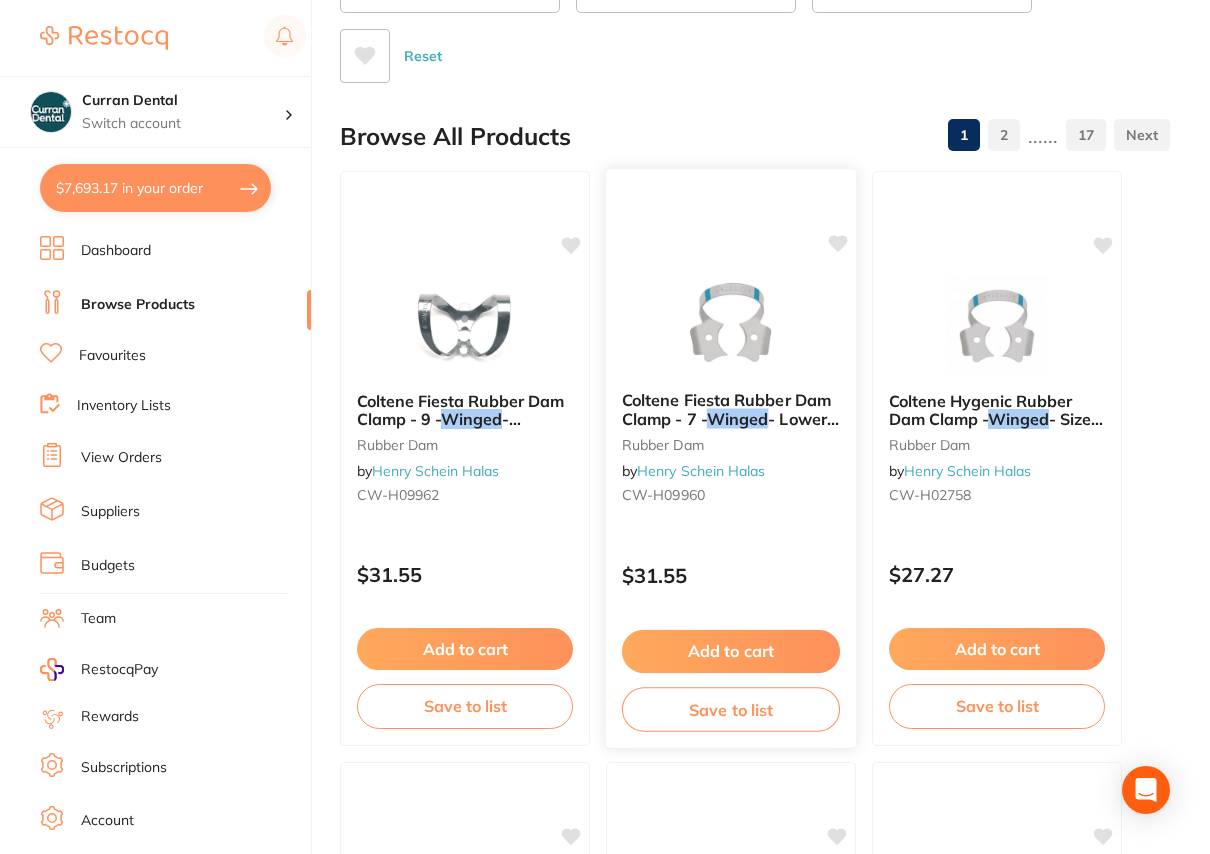 checkbox on "false" 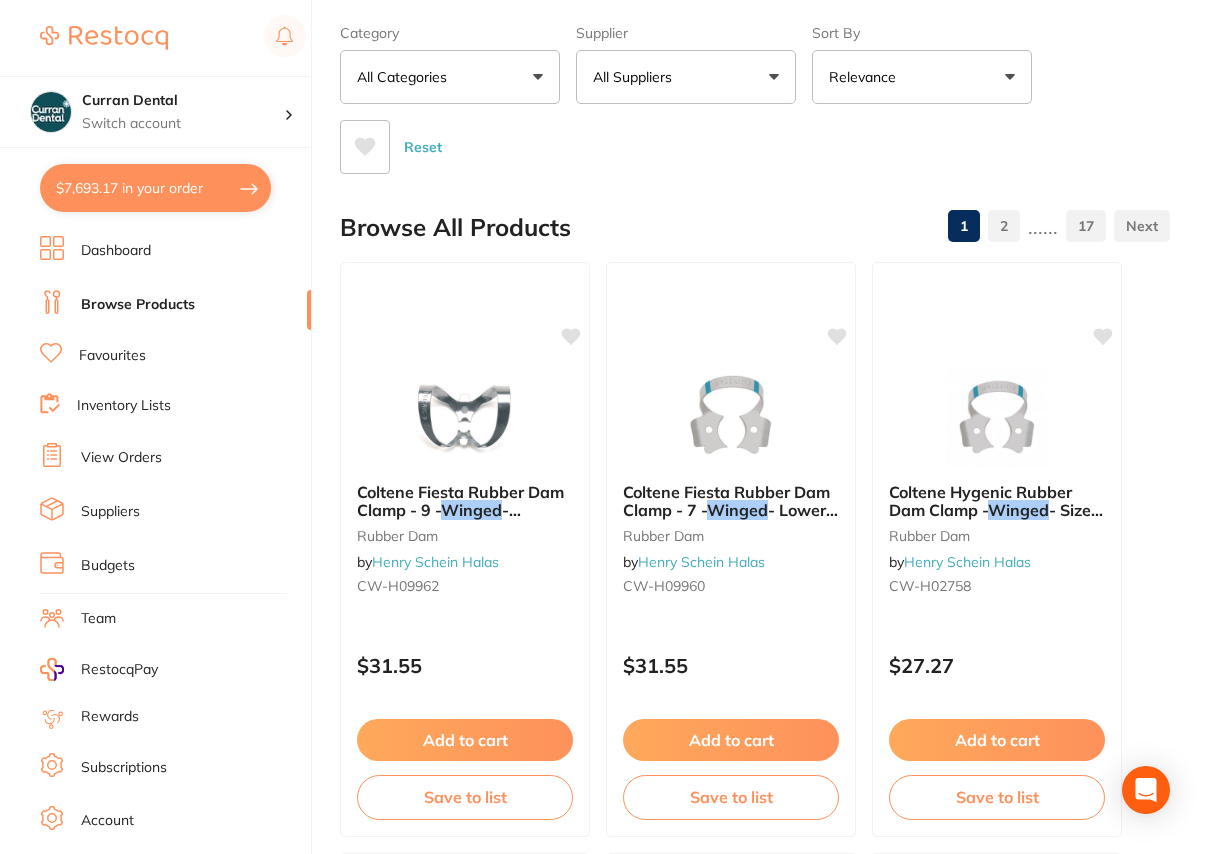 scroll, scrollTop: 0, scrollLeft: 0, axis: both 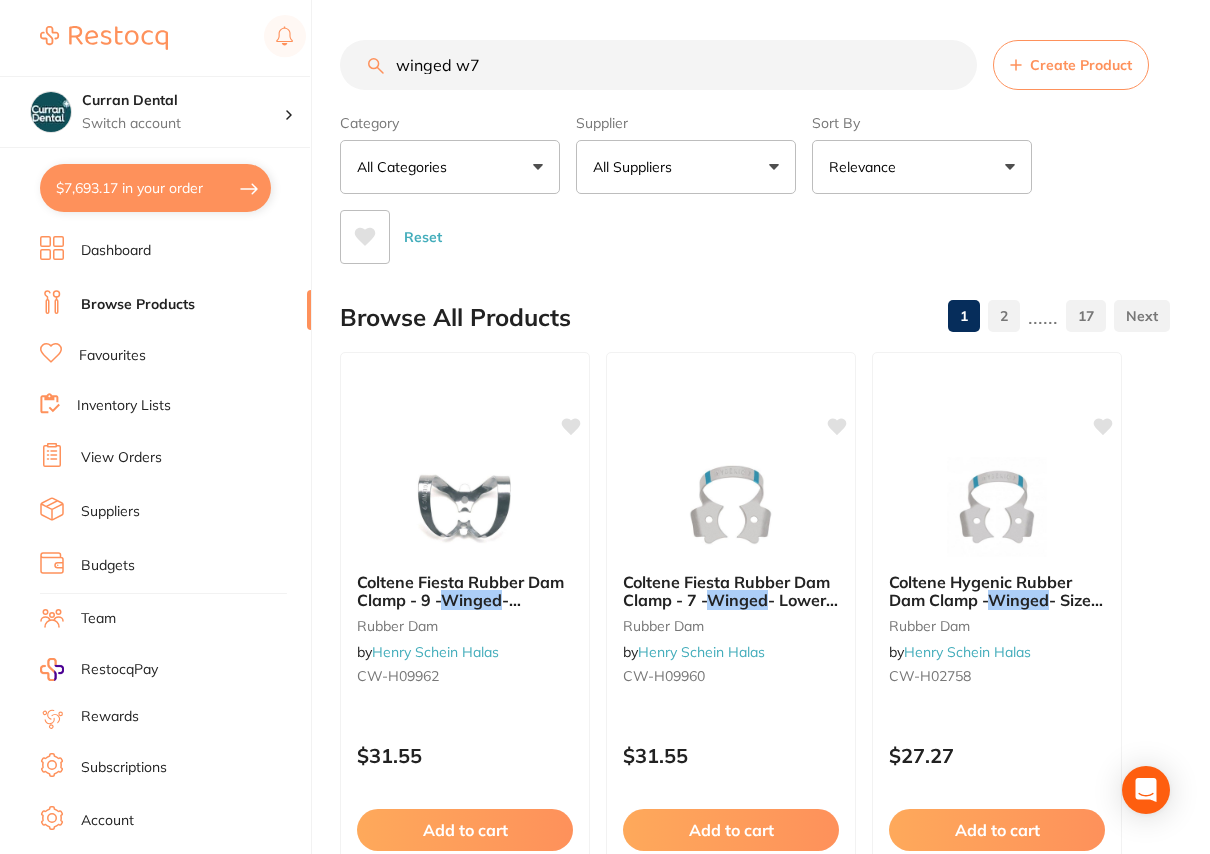 click on "winged w7" at bounding box center (658, 65) 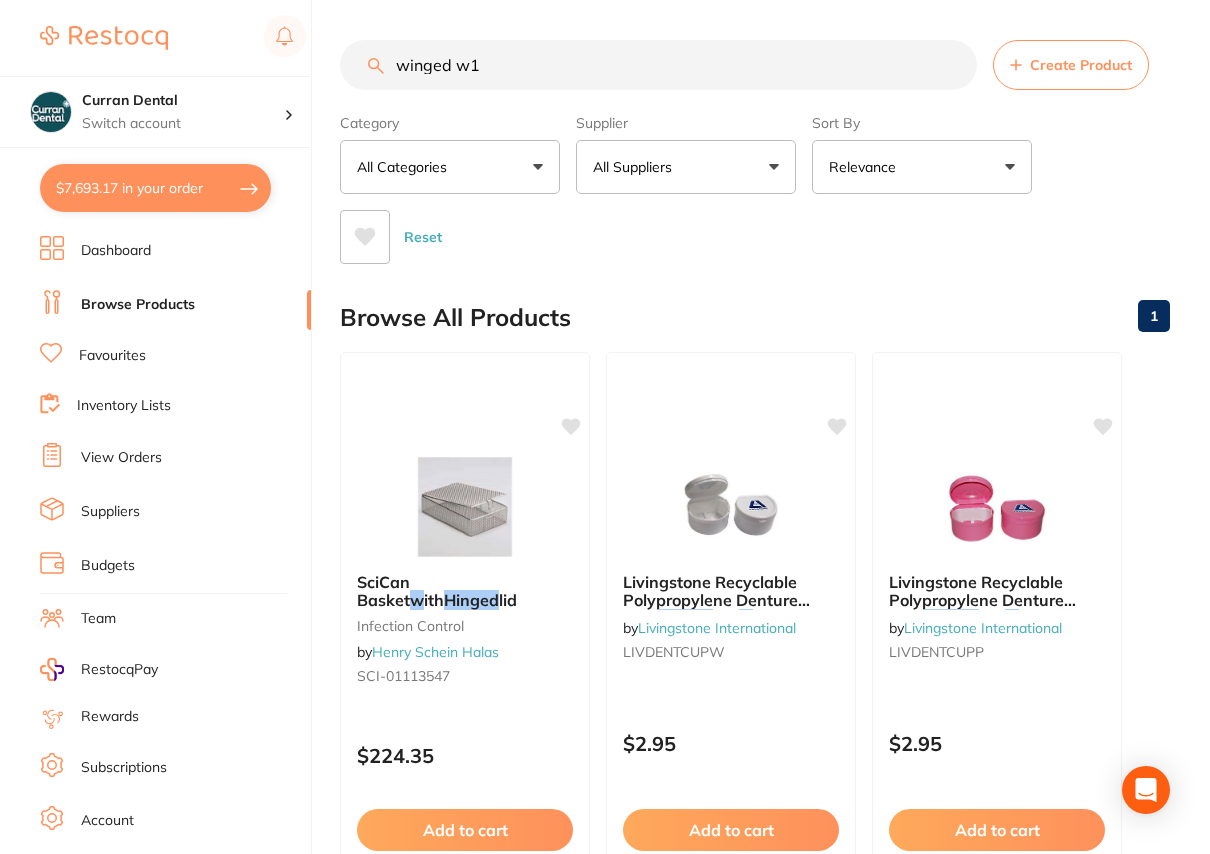 type on "winged w1" 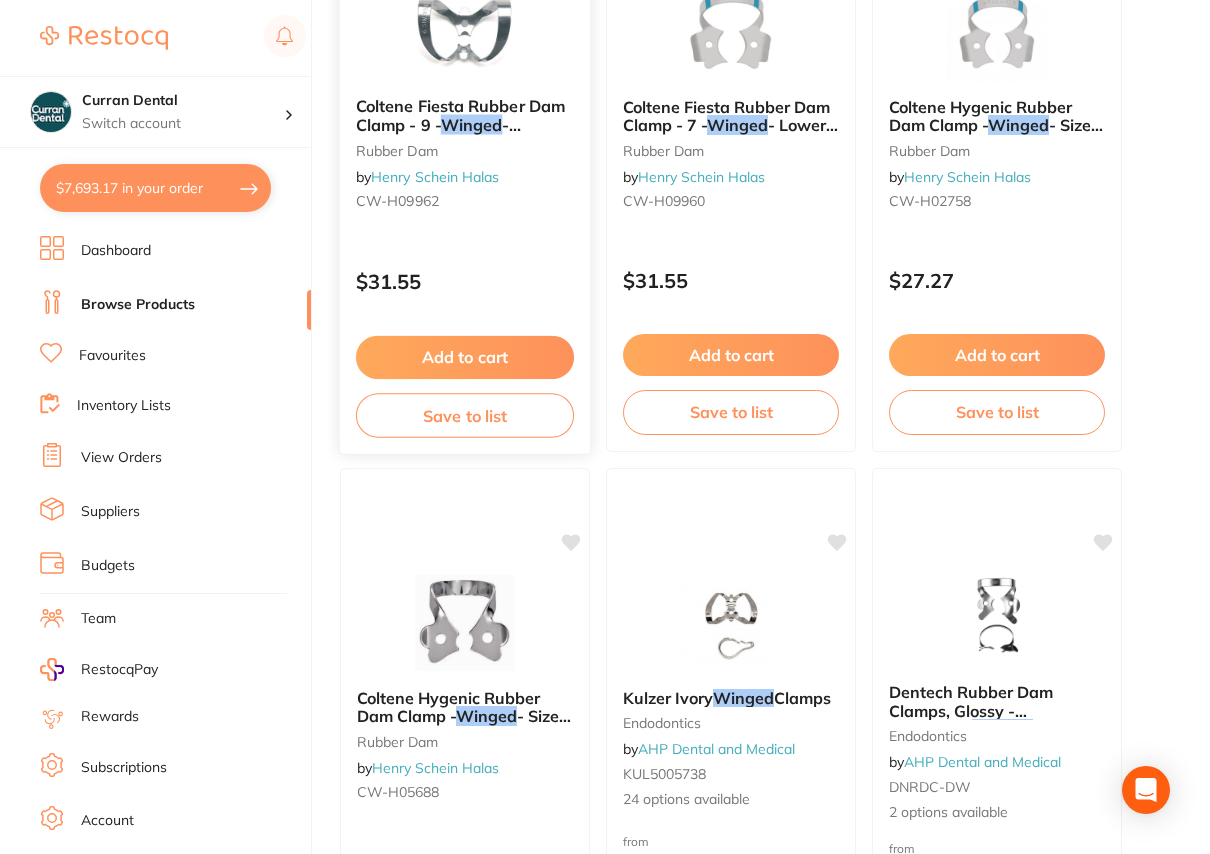 scroll, scrollTop: 545, scrollLeft: 0, axis: vertical 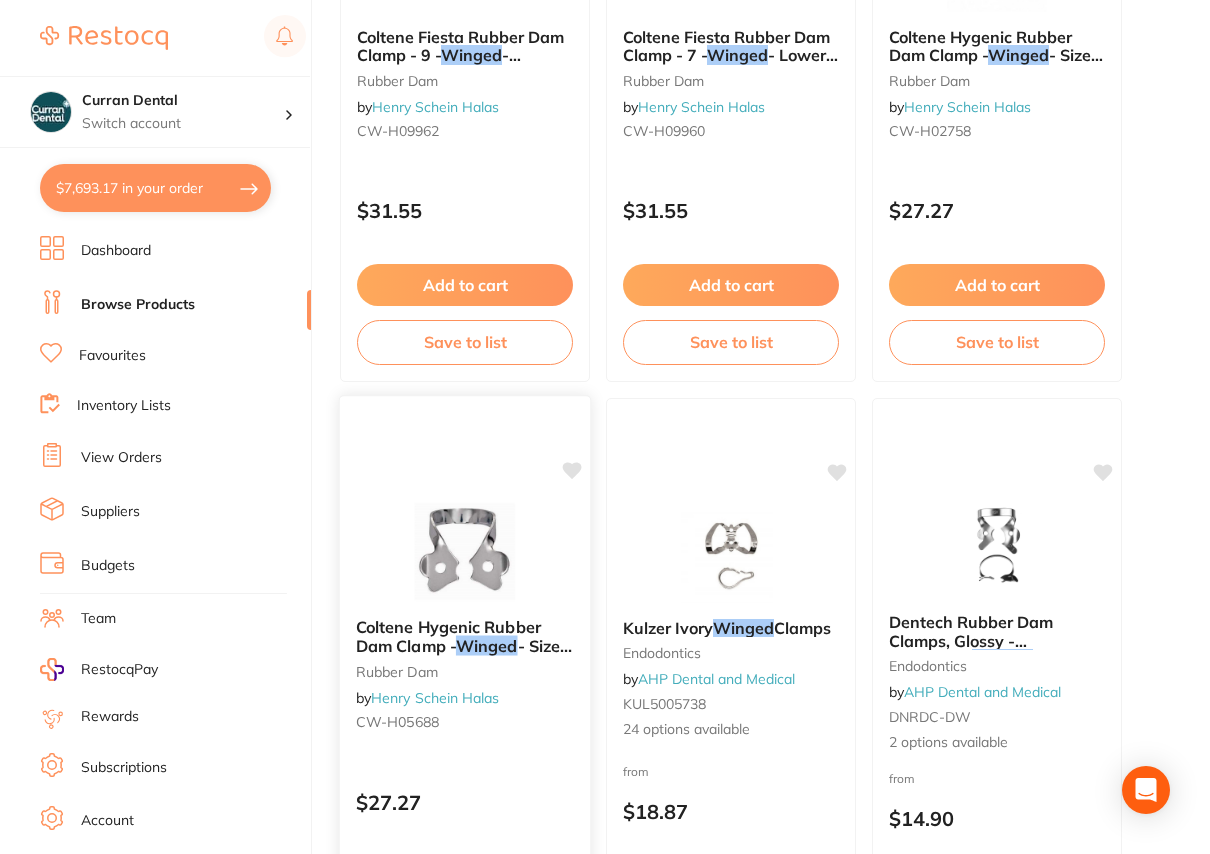click on "- Size 2A" at bounding box center (464, 655) 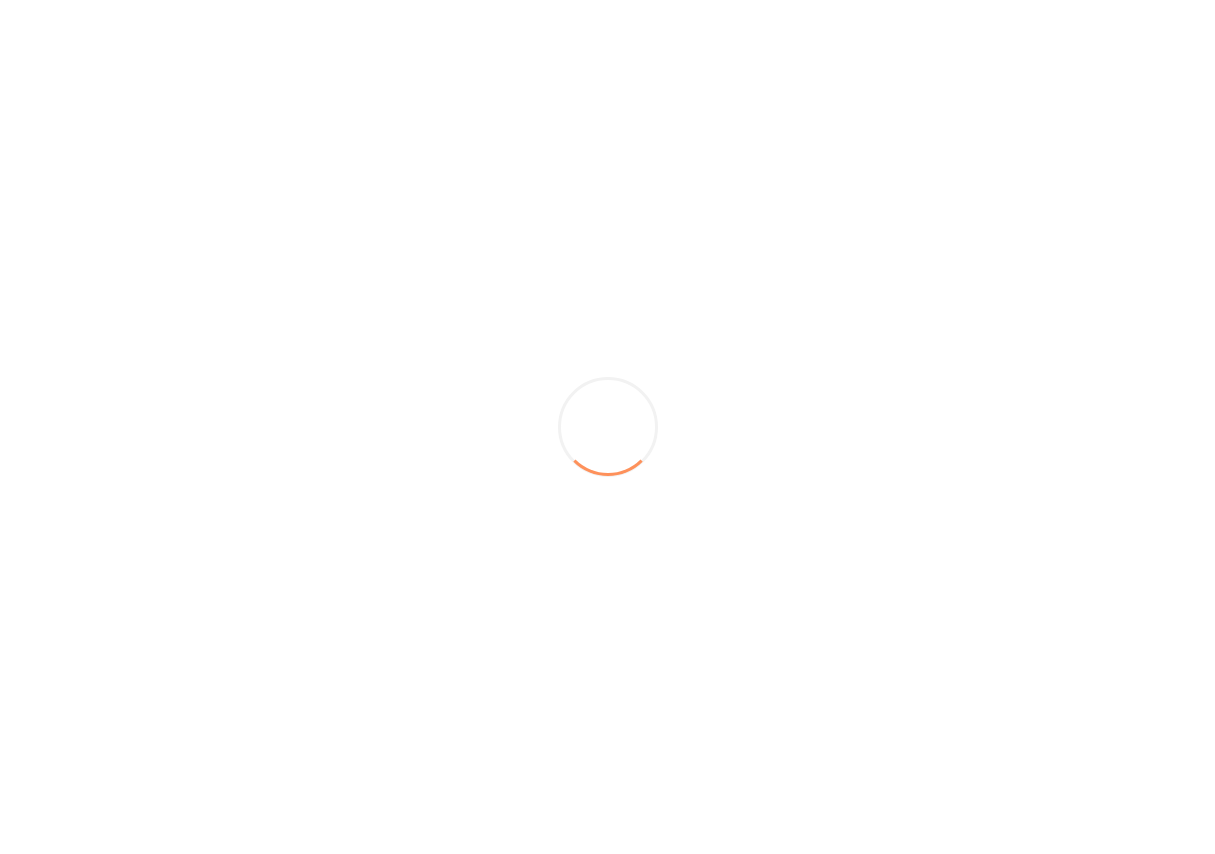 scroll, scrollTop: 0, scrollLeft: 0, axis: both 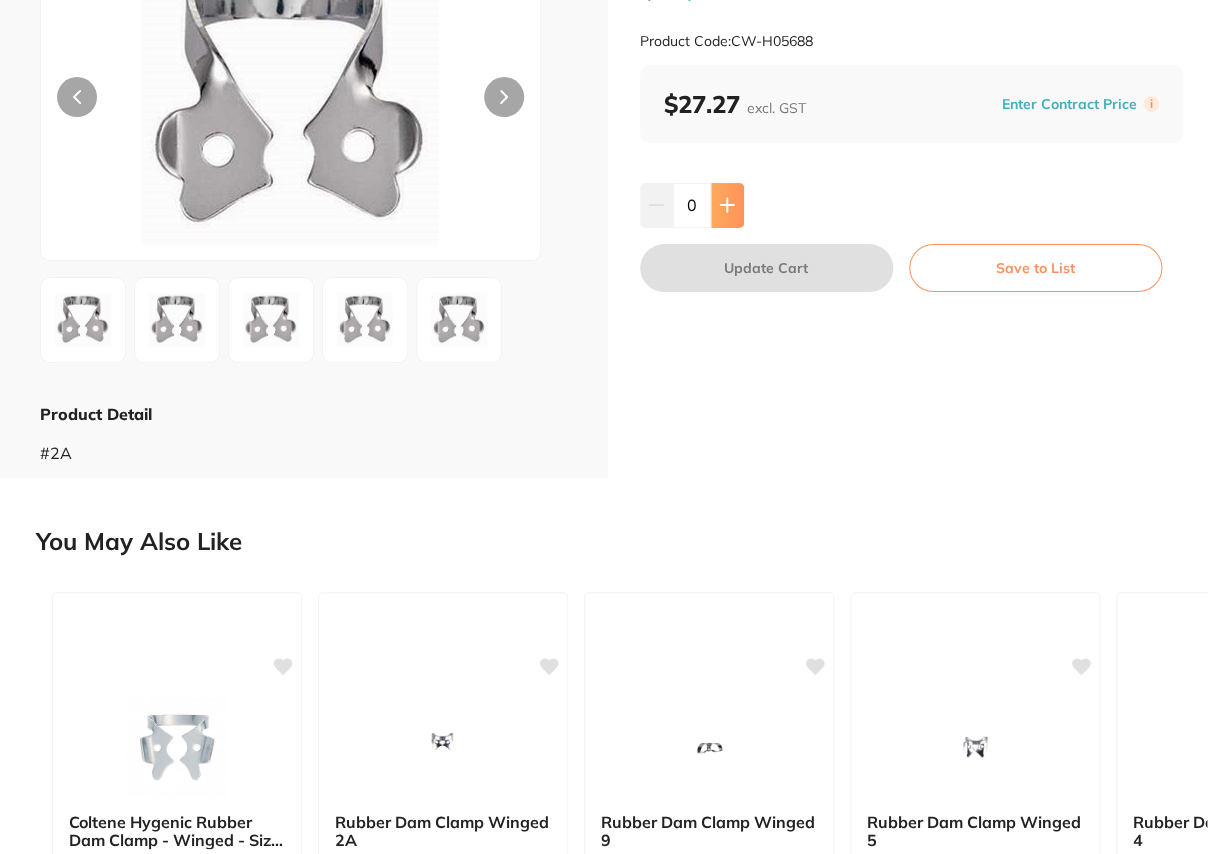 click 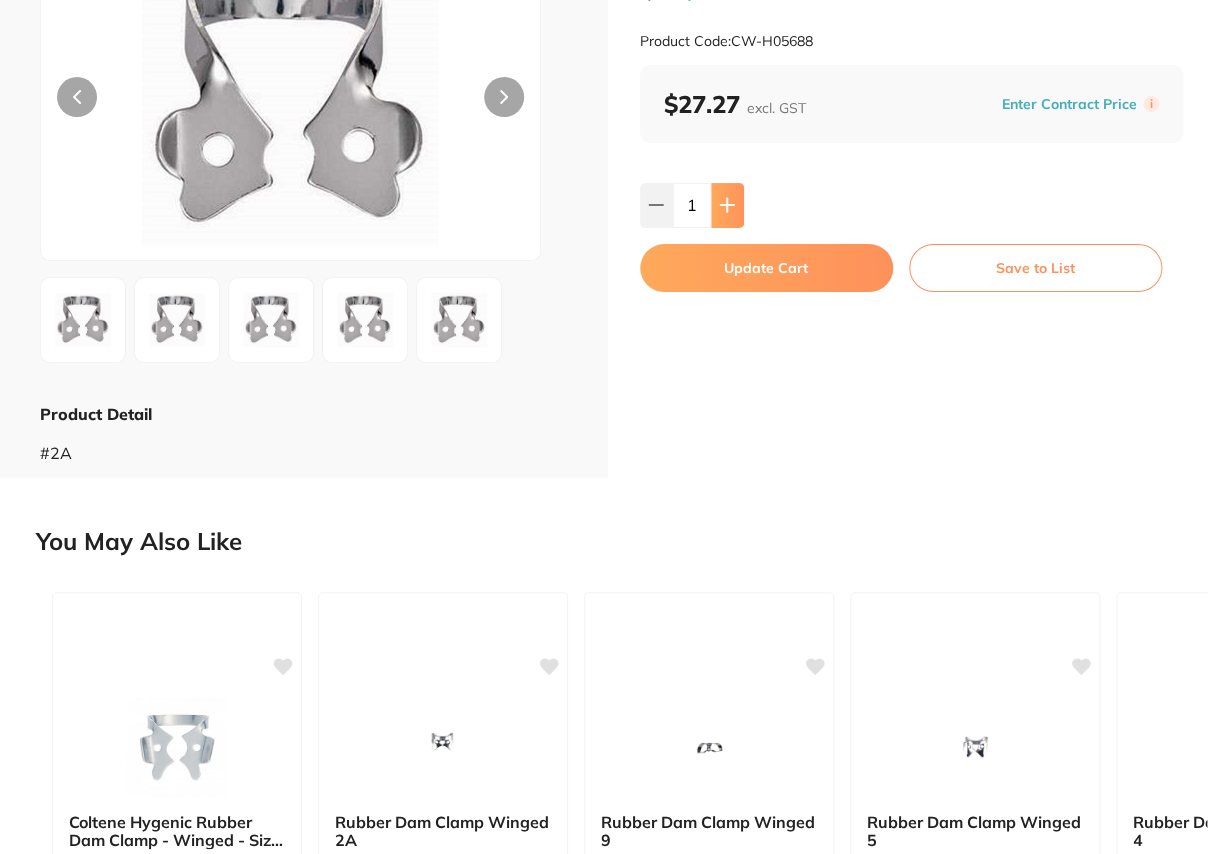 click 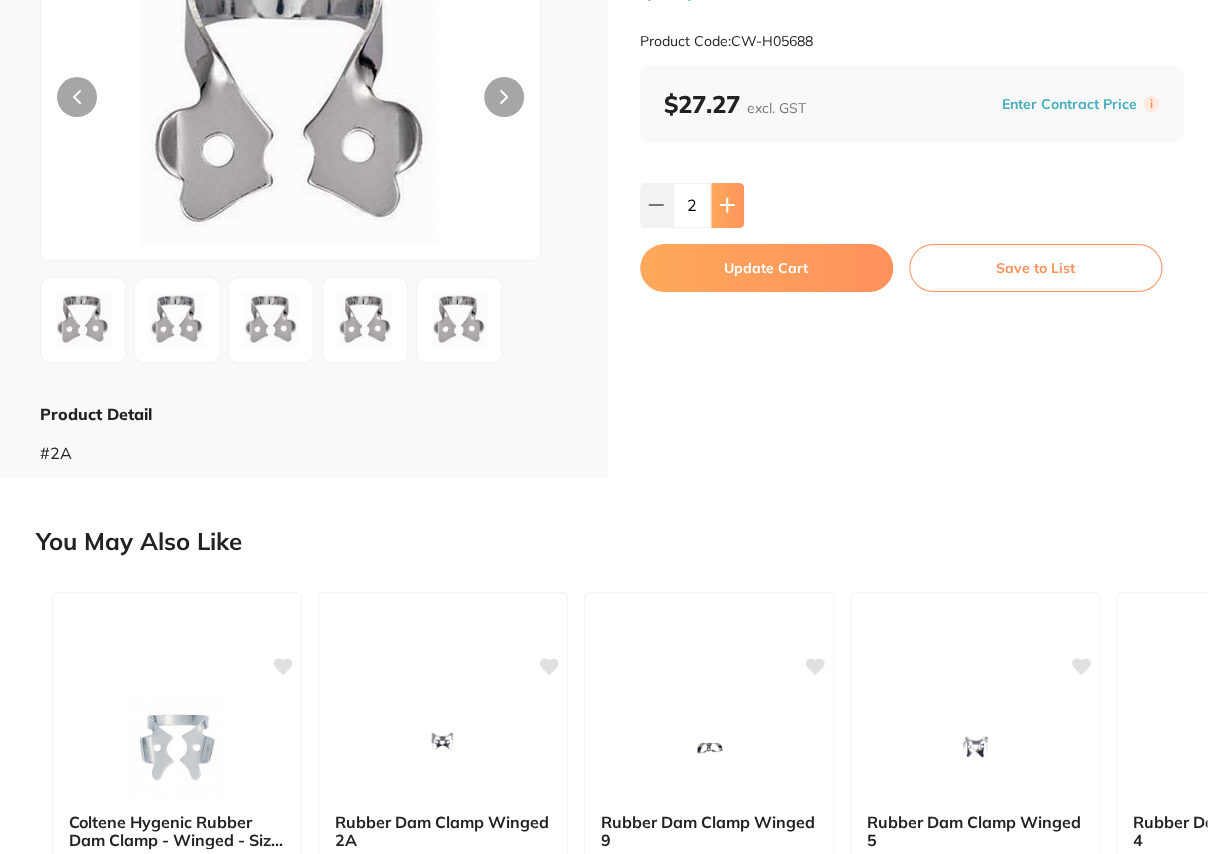 click 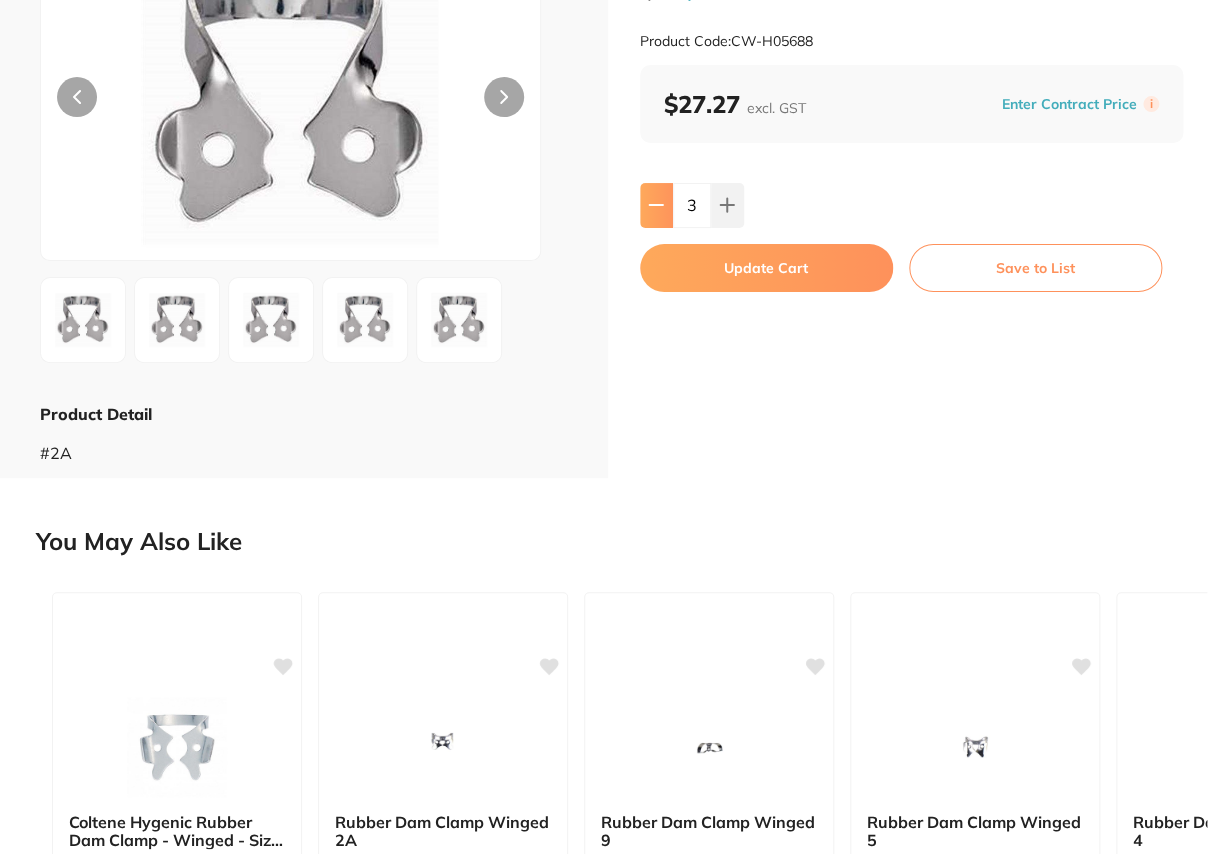 click at bounding box center (656, 205) 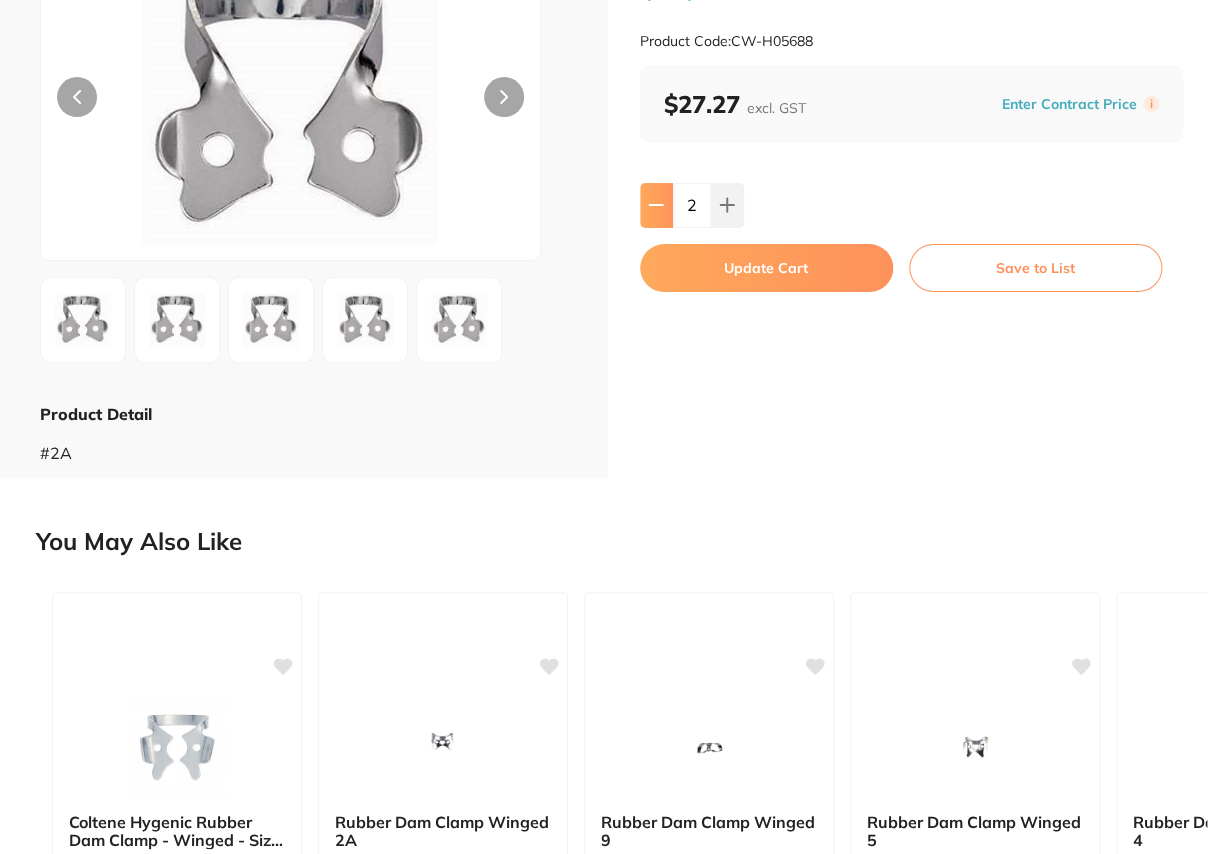 click at bounding box center (656, 205) 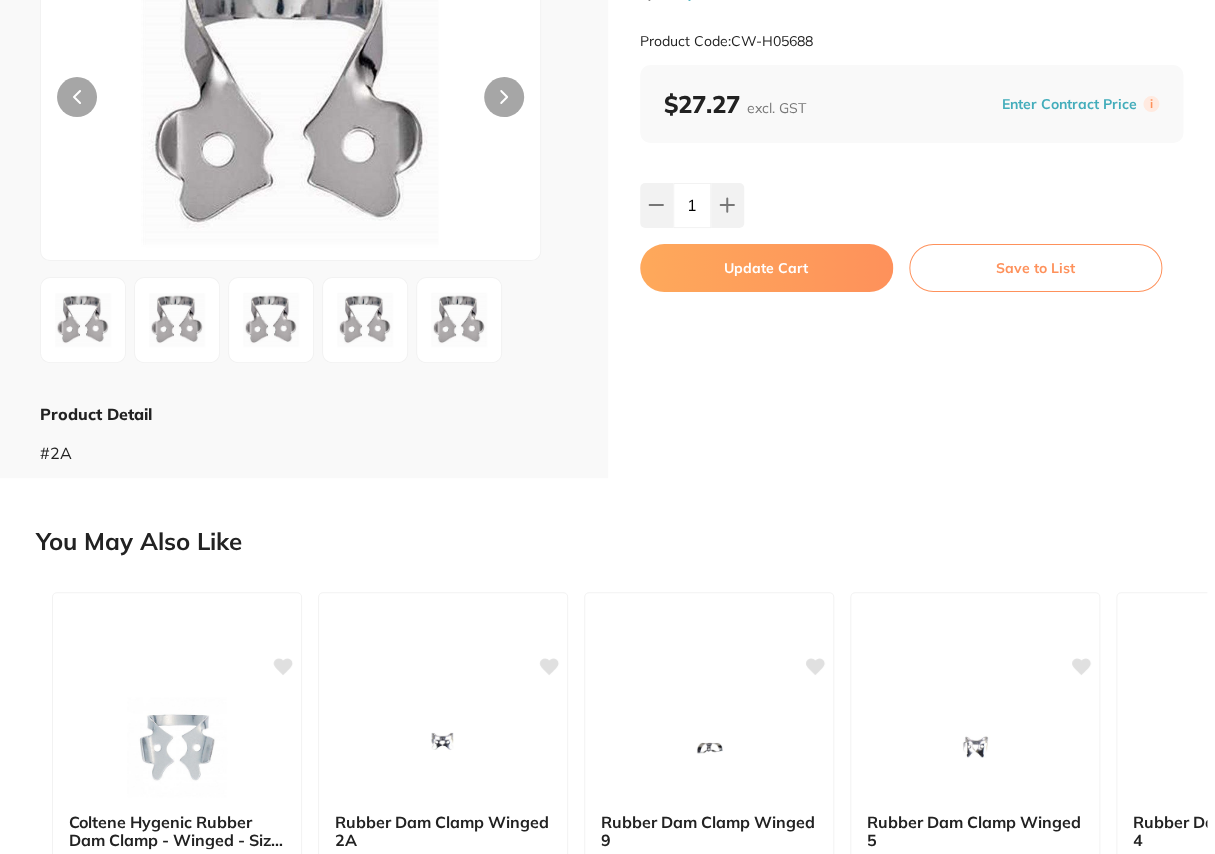drag, startPoint x: 752, startPoint y: 261, endPoint x: 565, endPoint y: 211, distance: 193.5691 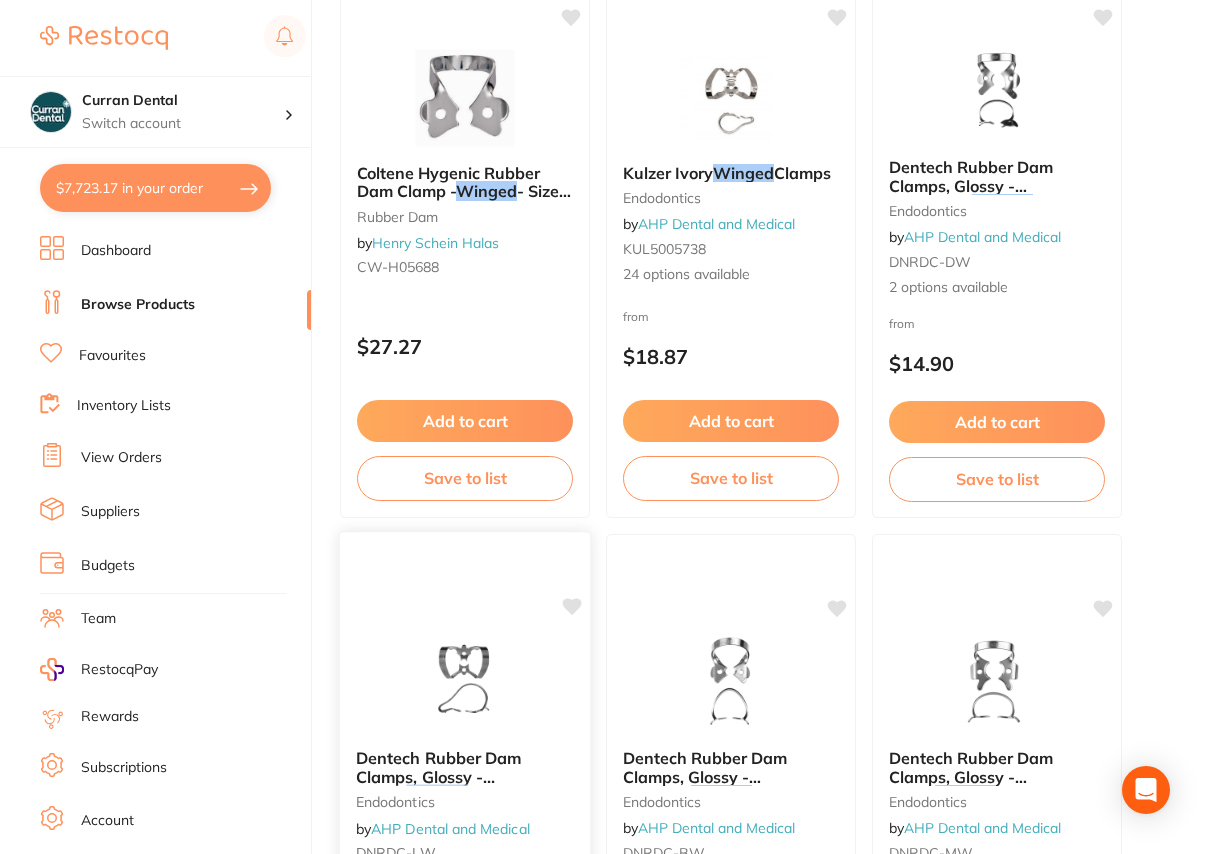 scroll, scrollTop: 1090, scrollLeft: 0, axis: vertical 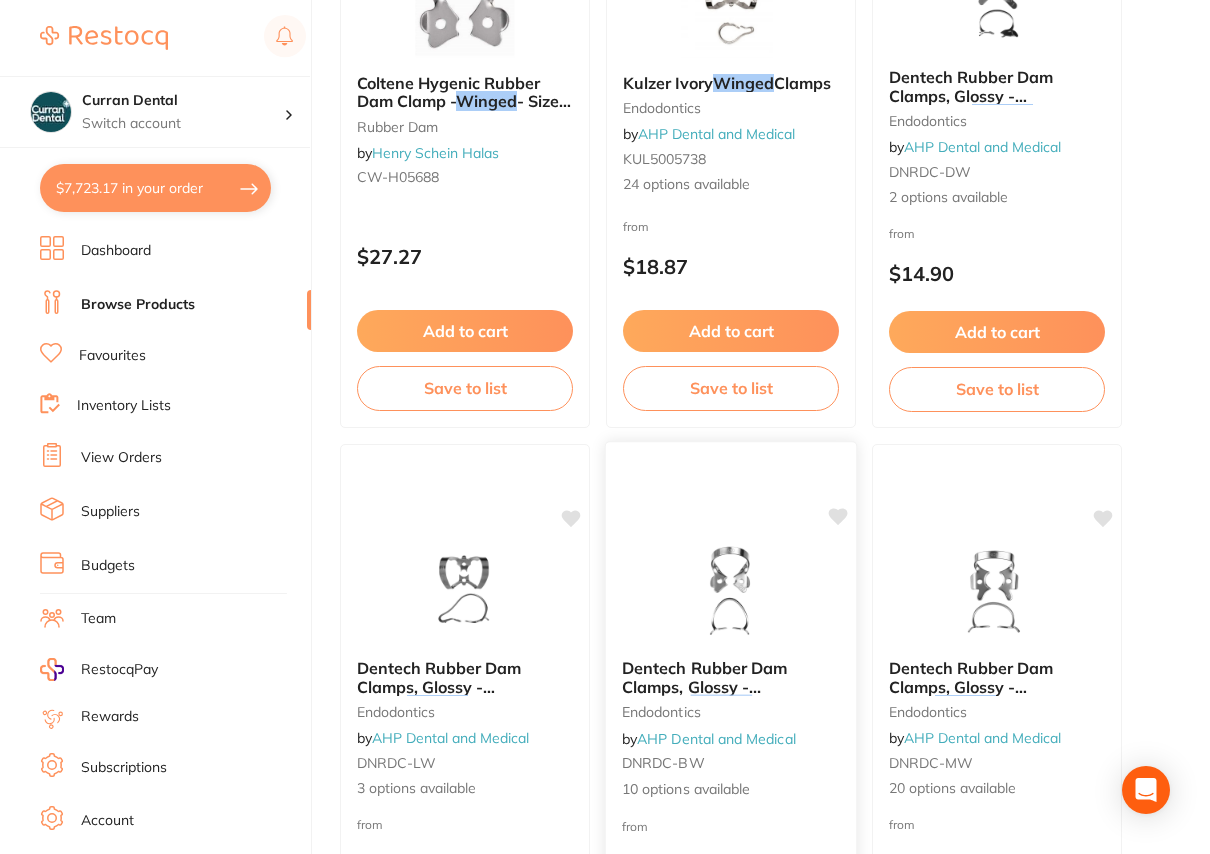 click on "Dentech Rubber Dam Clamps, Glossy - Bicuspid," at bounding box center (705, 686) 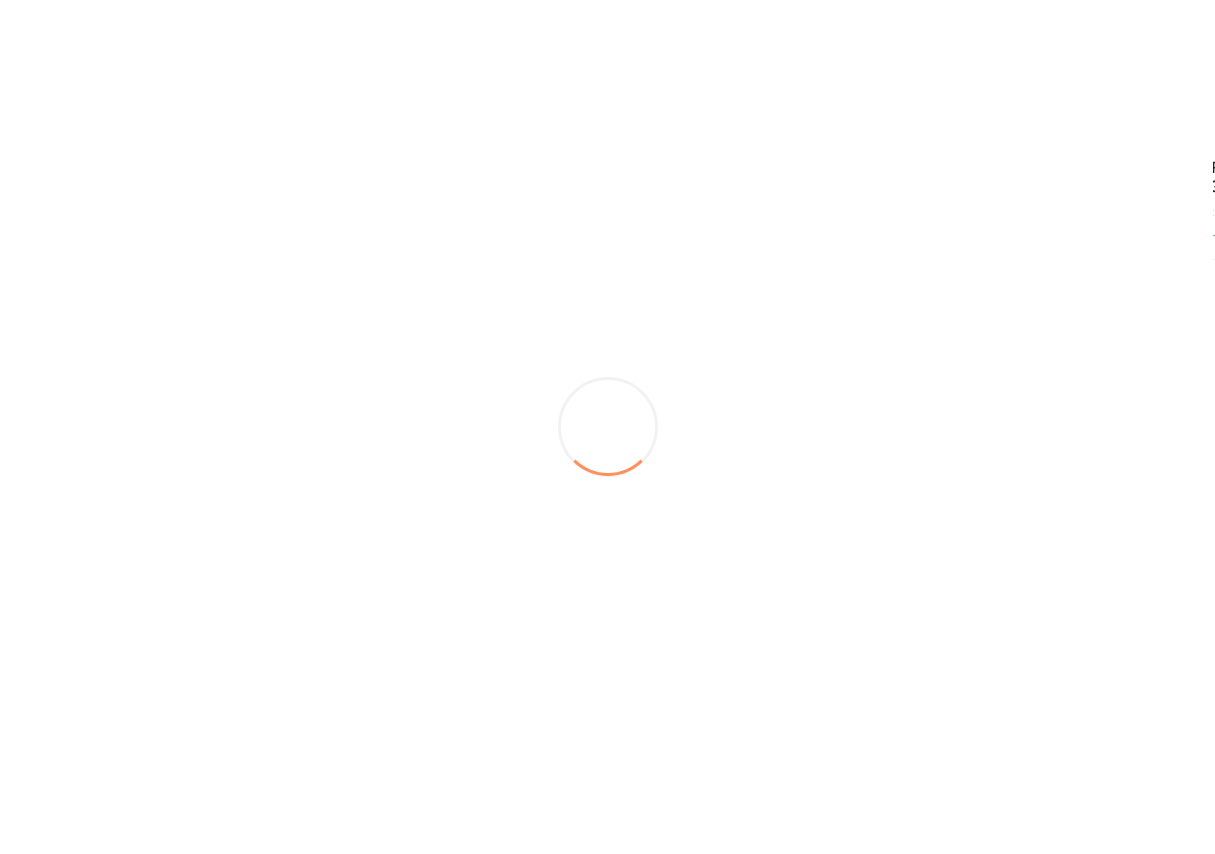 scroll, scrollTop: 0, scrollLeft: 0, axis: both 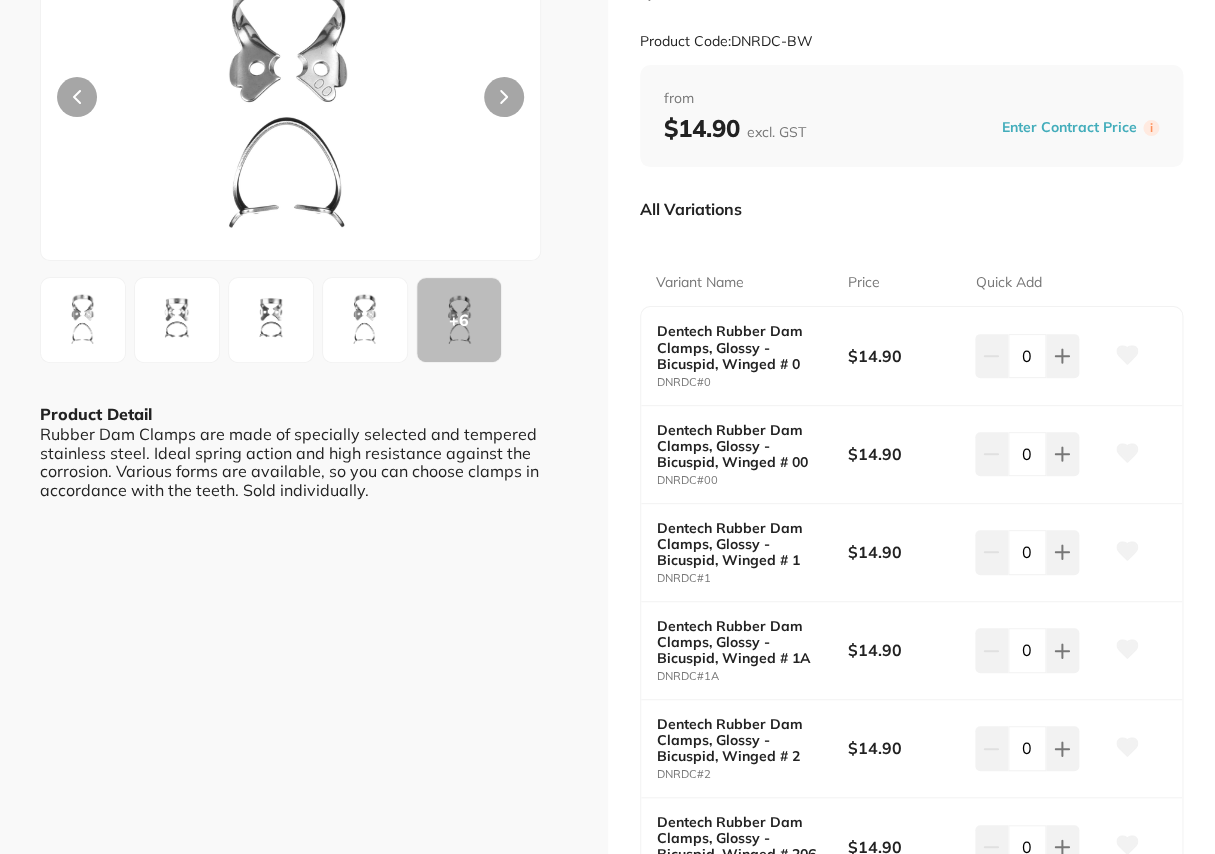 click on "Dentech Rubber Dam Clamps, Glossy - Bicuspid, Winged # 1" at bounding box center (743, 544) 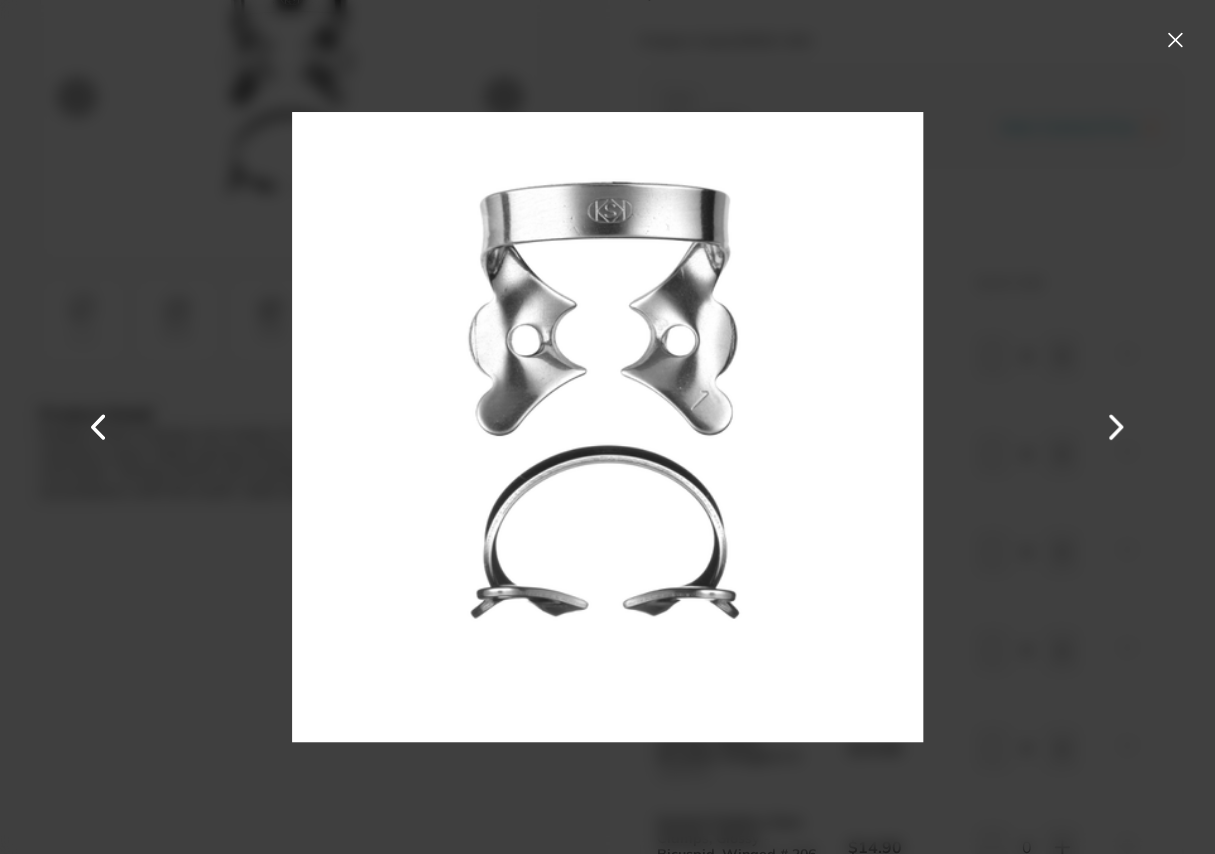 click at bounding box center (1175, 40) 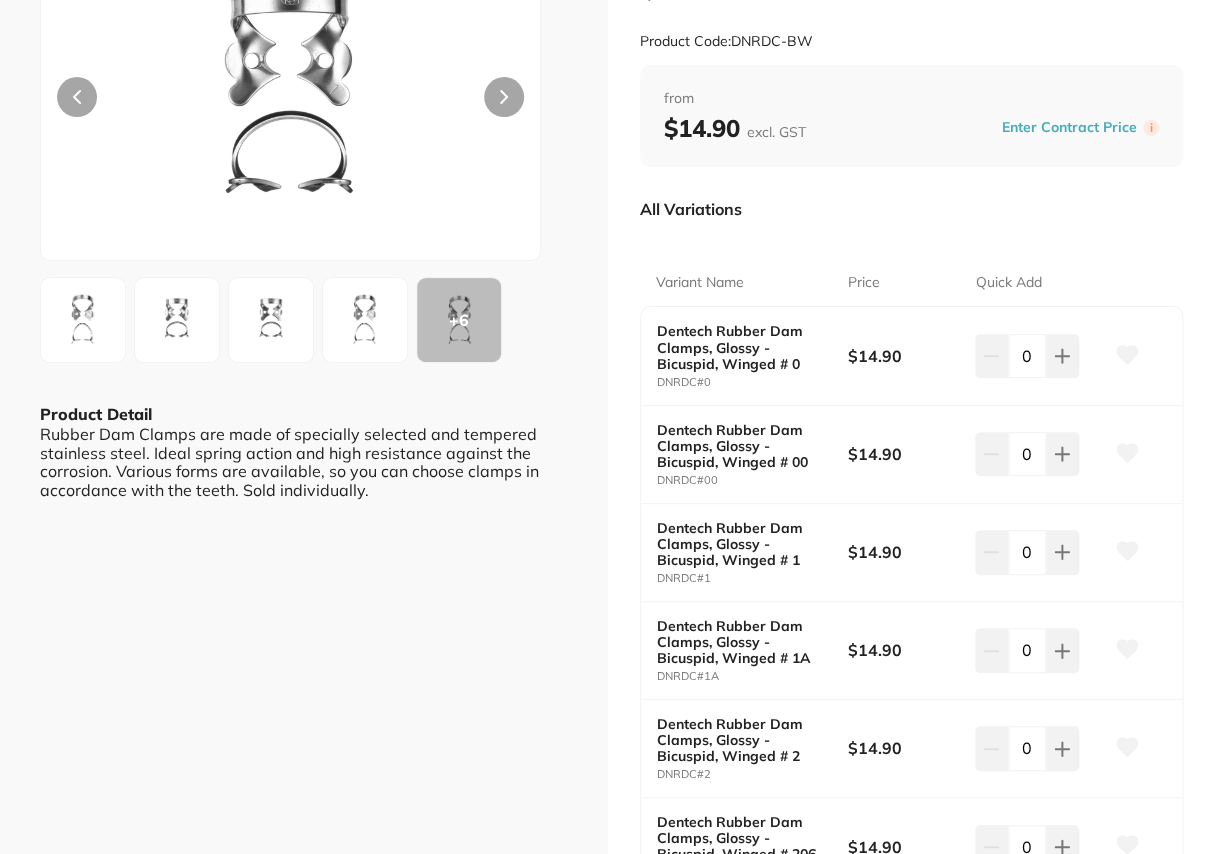 click at bounding box center (177, 320) 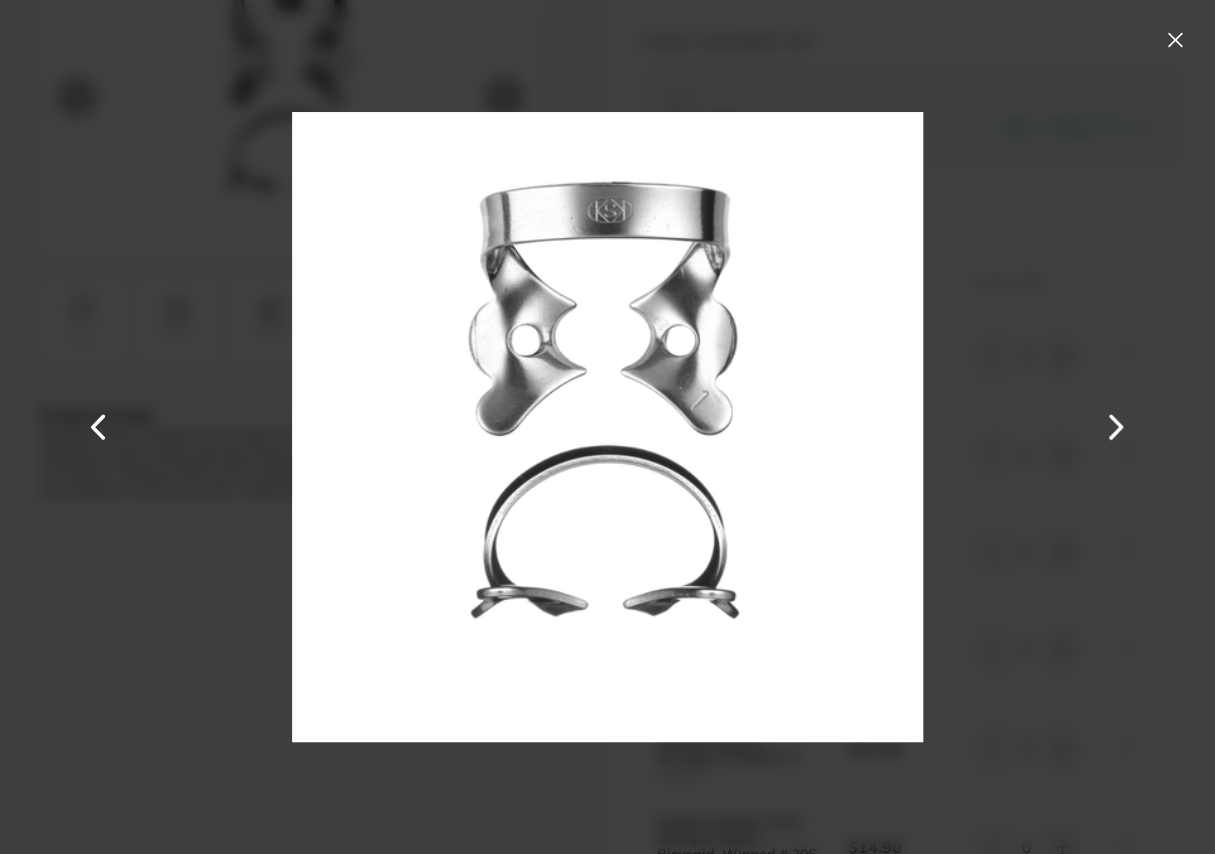 click at bounding box center (1175, 40) 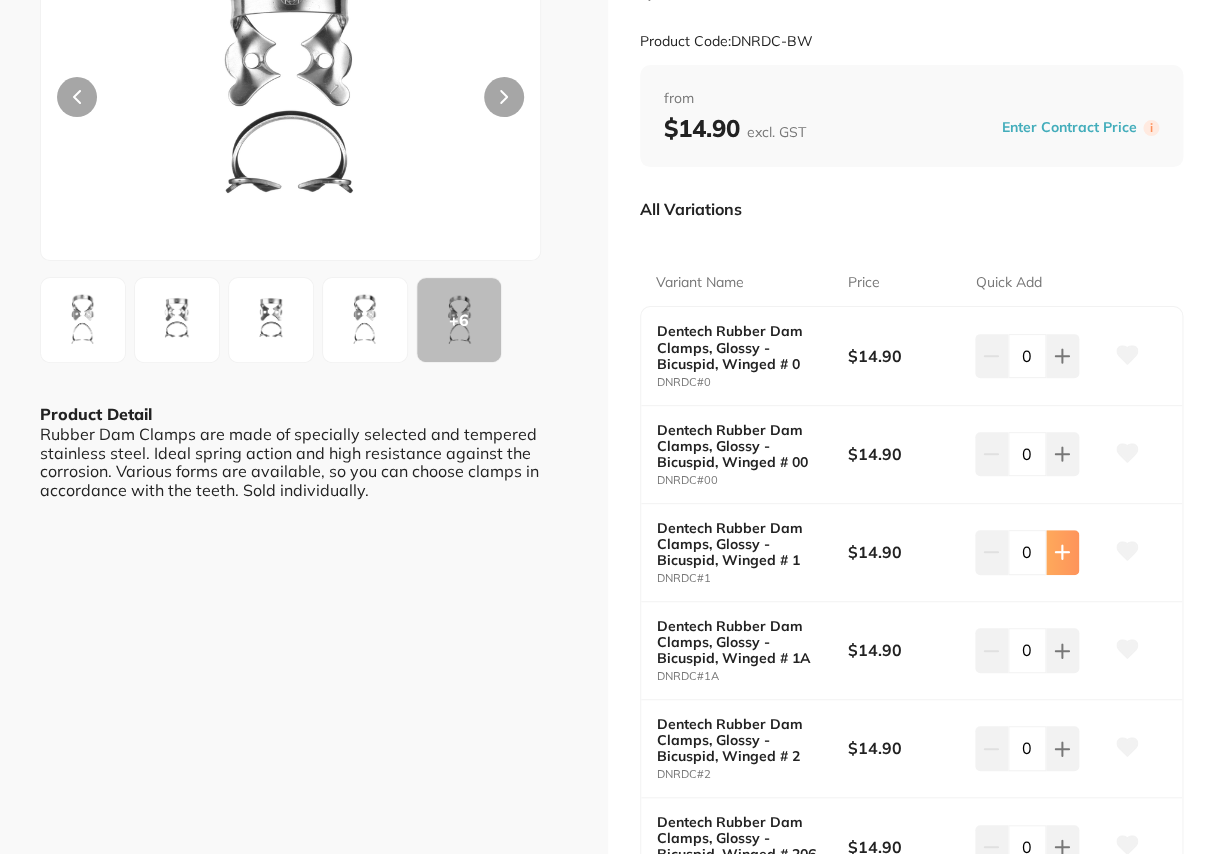 click 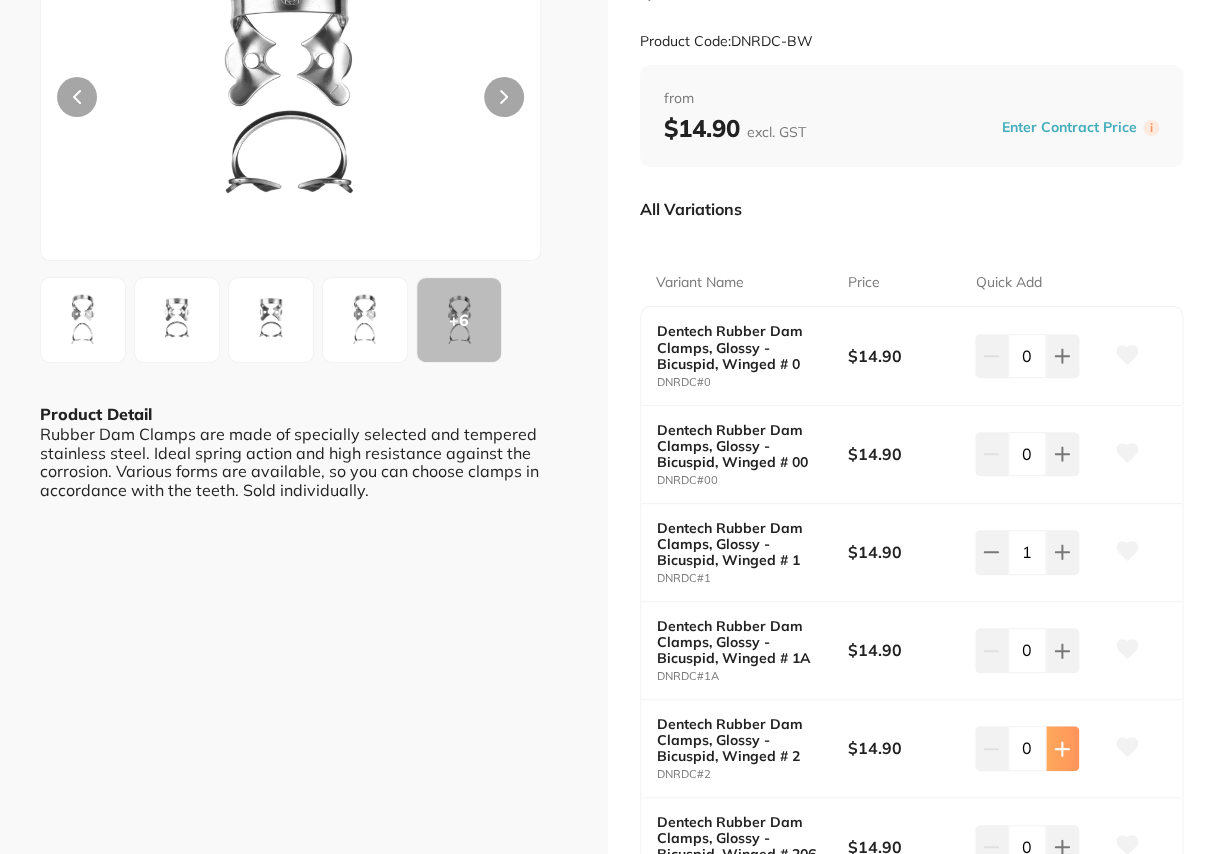 click 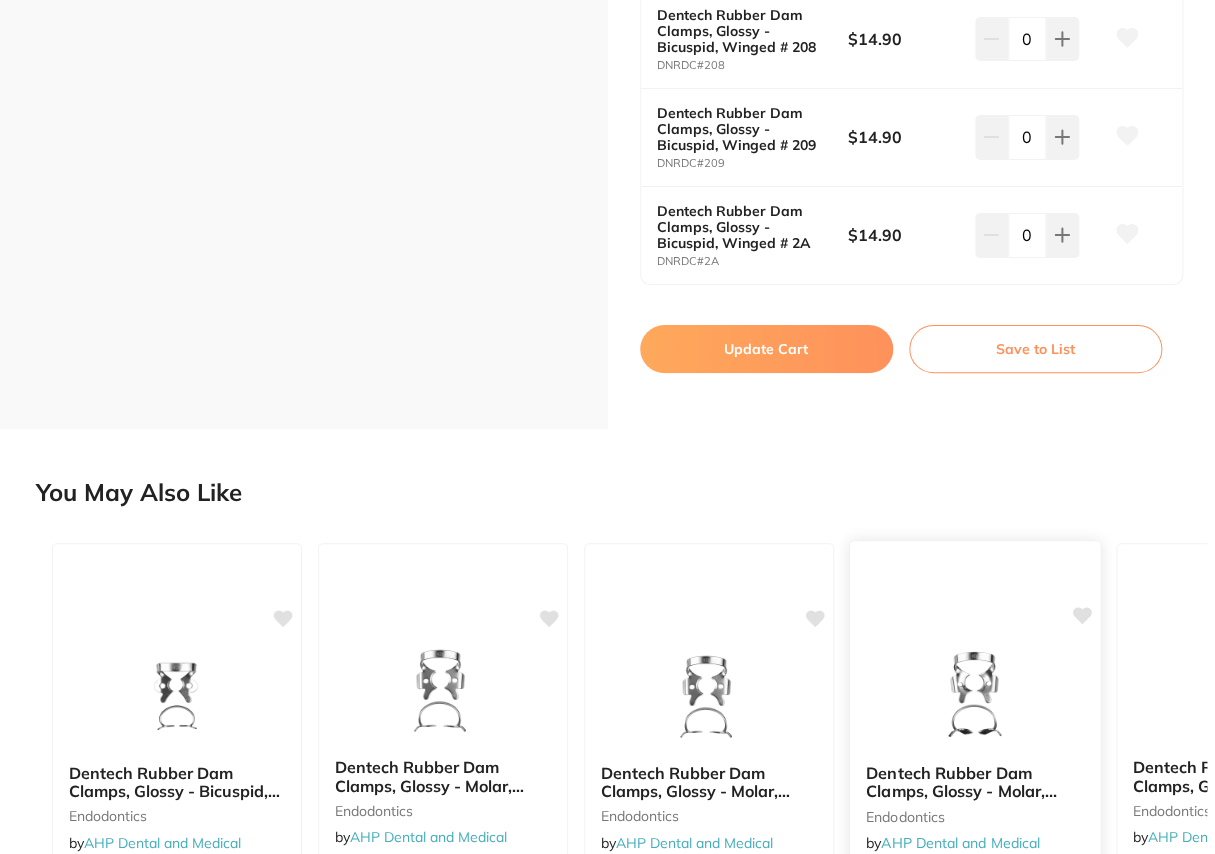 scroll, scrollTop: 1363, scrollLeft: 0, axis: vertical 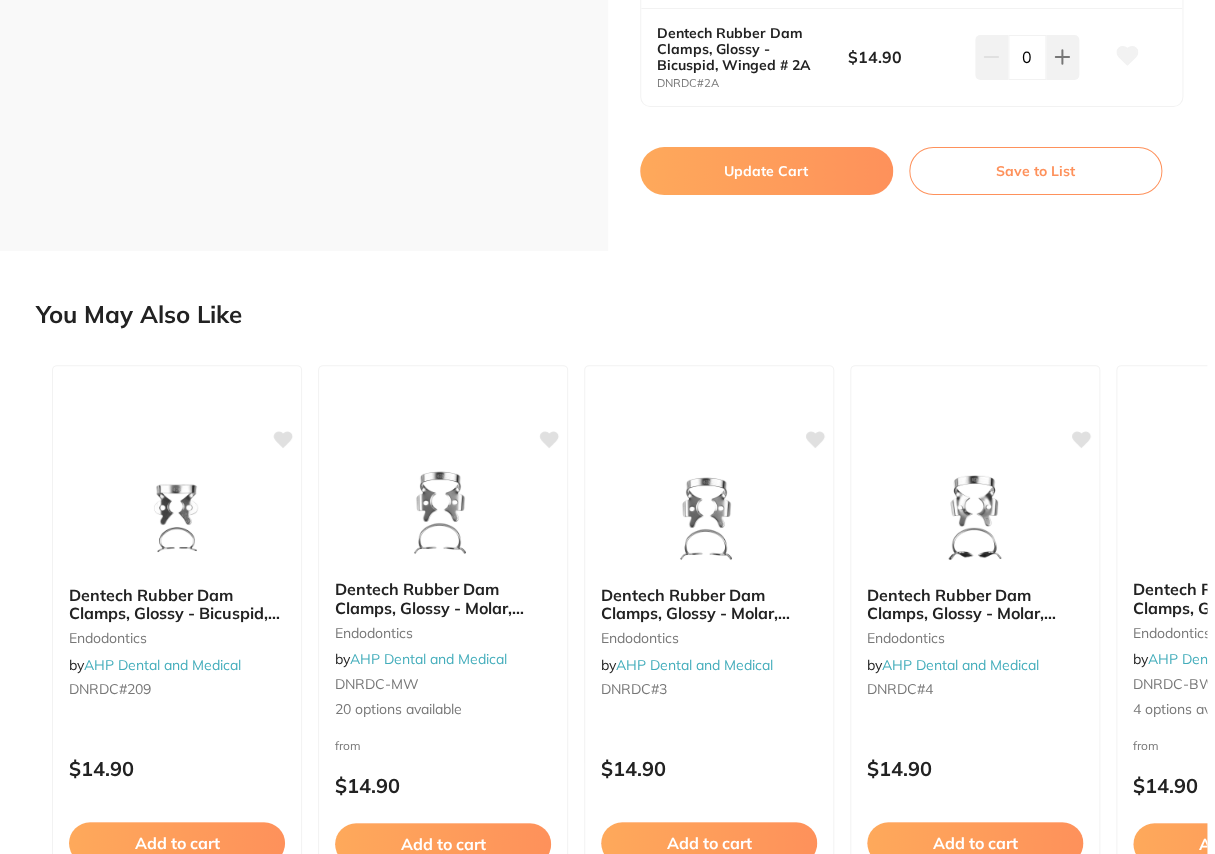click on "Update Cart" at bounding box center [766, 171] 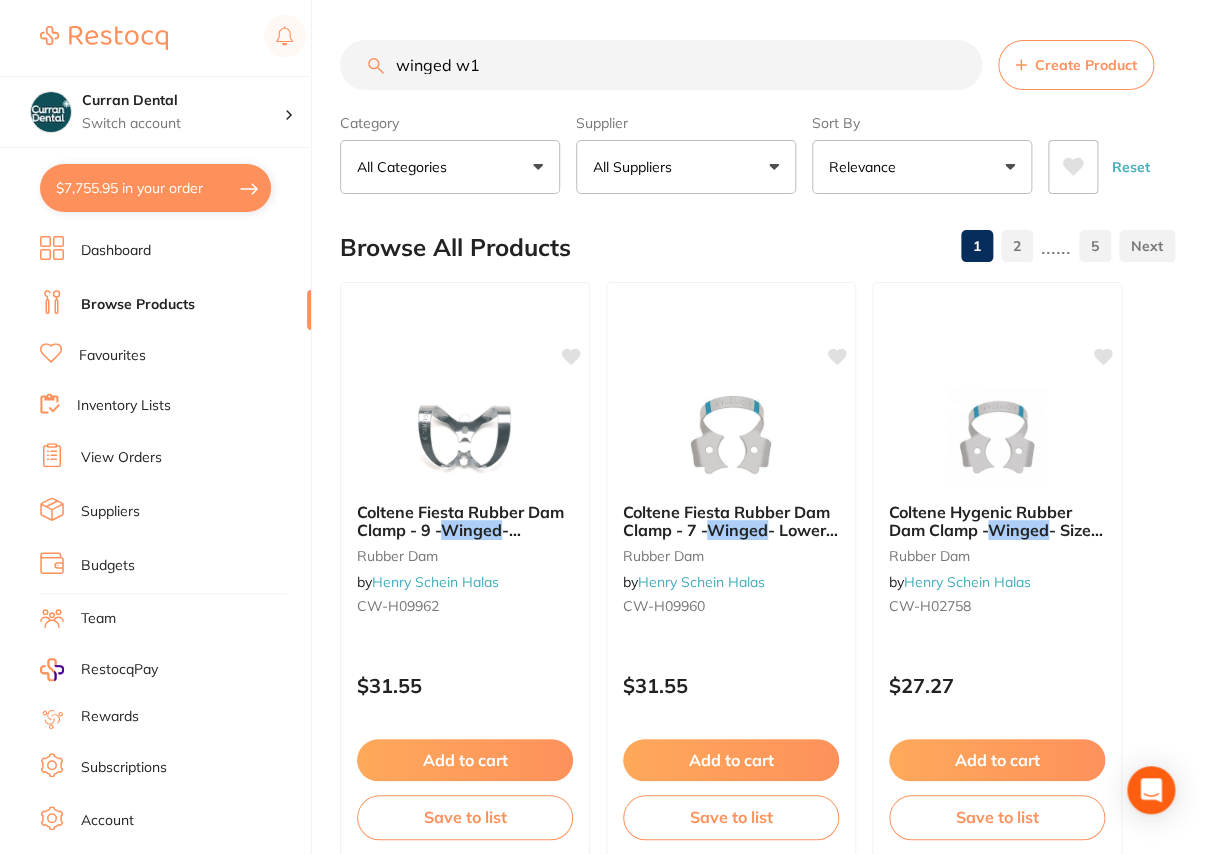checkbox on "false" 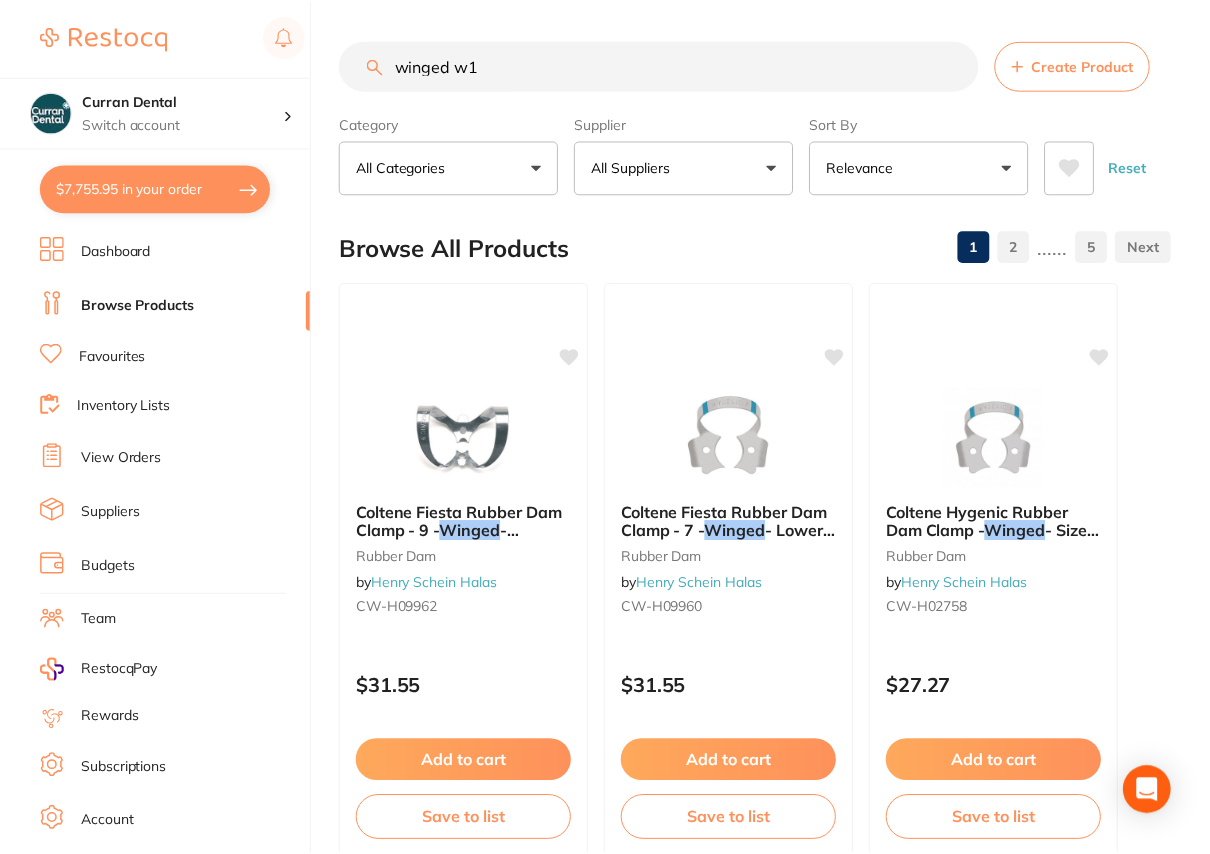 scroll, scrollTop: 1090, scrollLeft: 0, axis: vertical 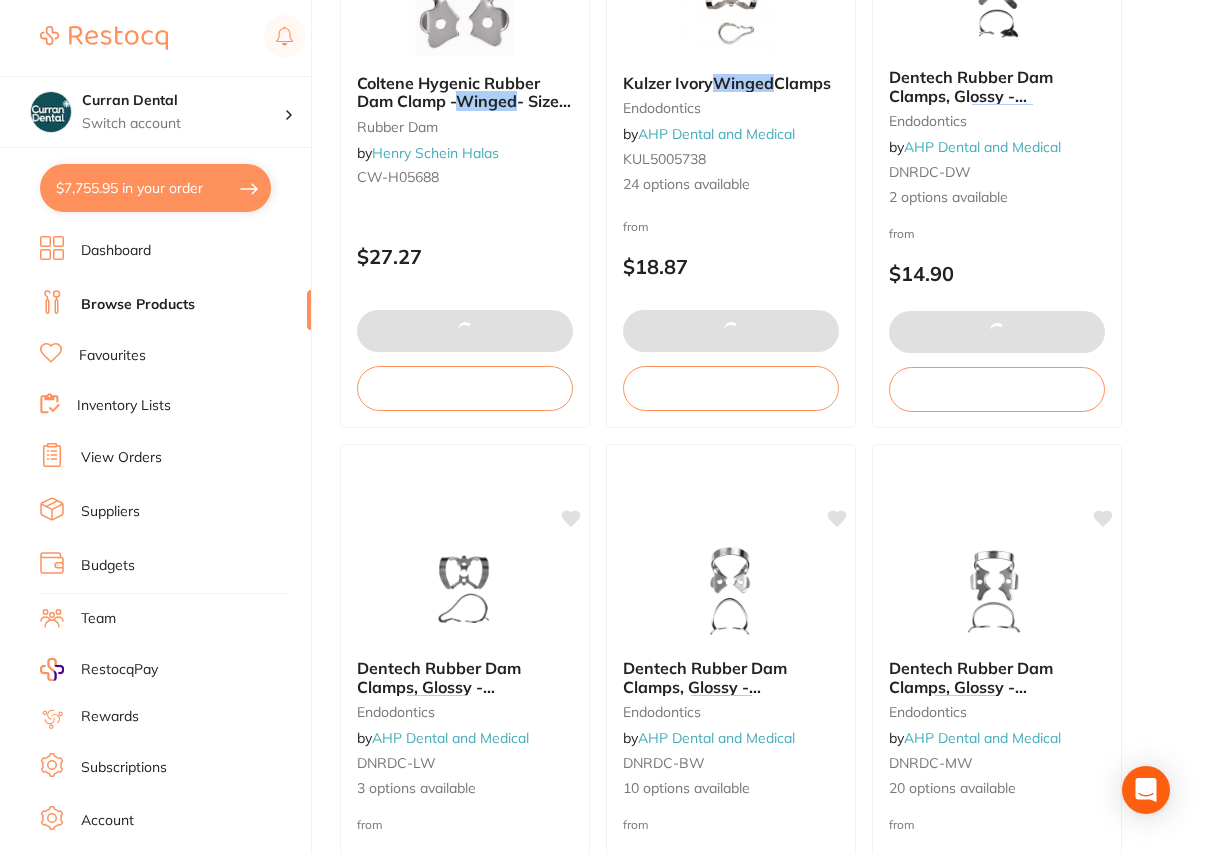 click on "$7,755.95   in your order" at bounding box center (155, 188) 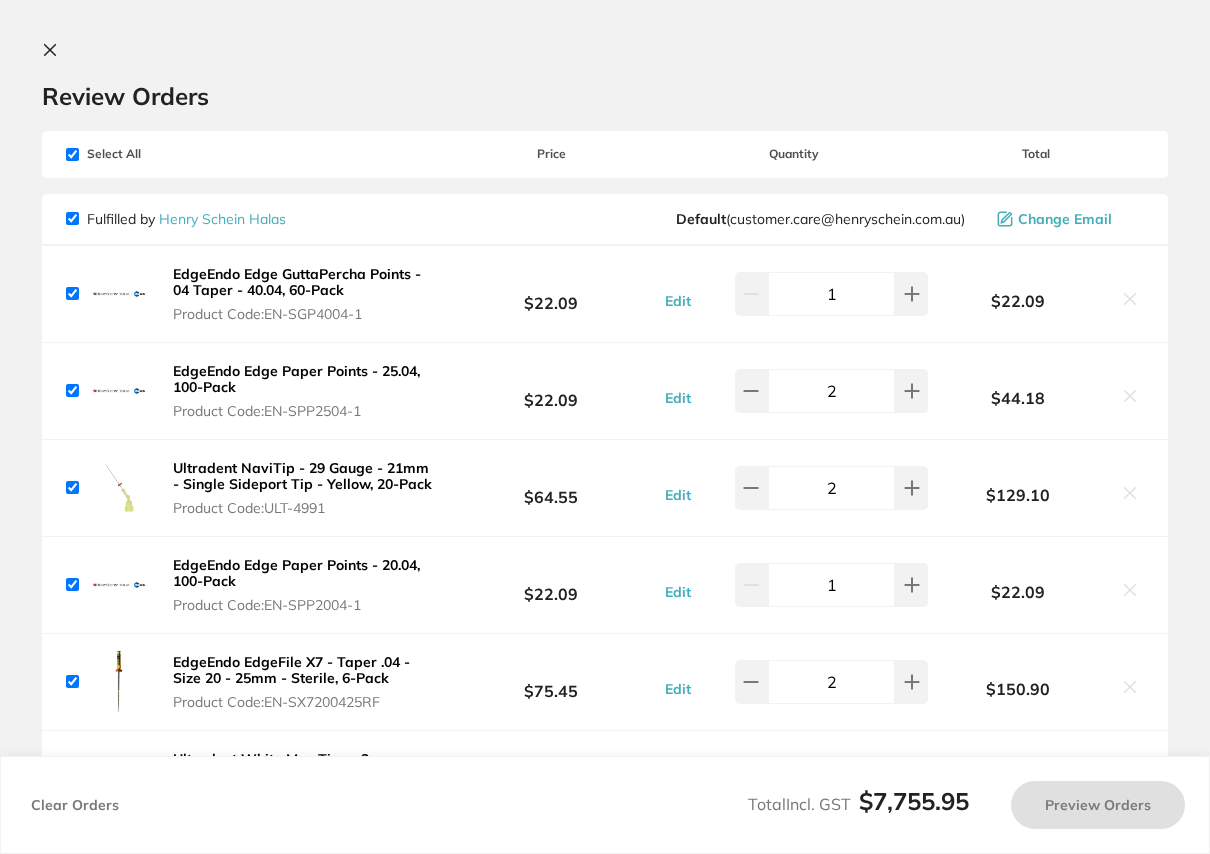 checkbox on "true" 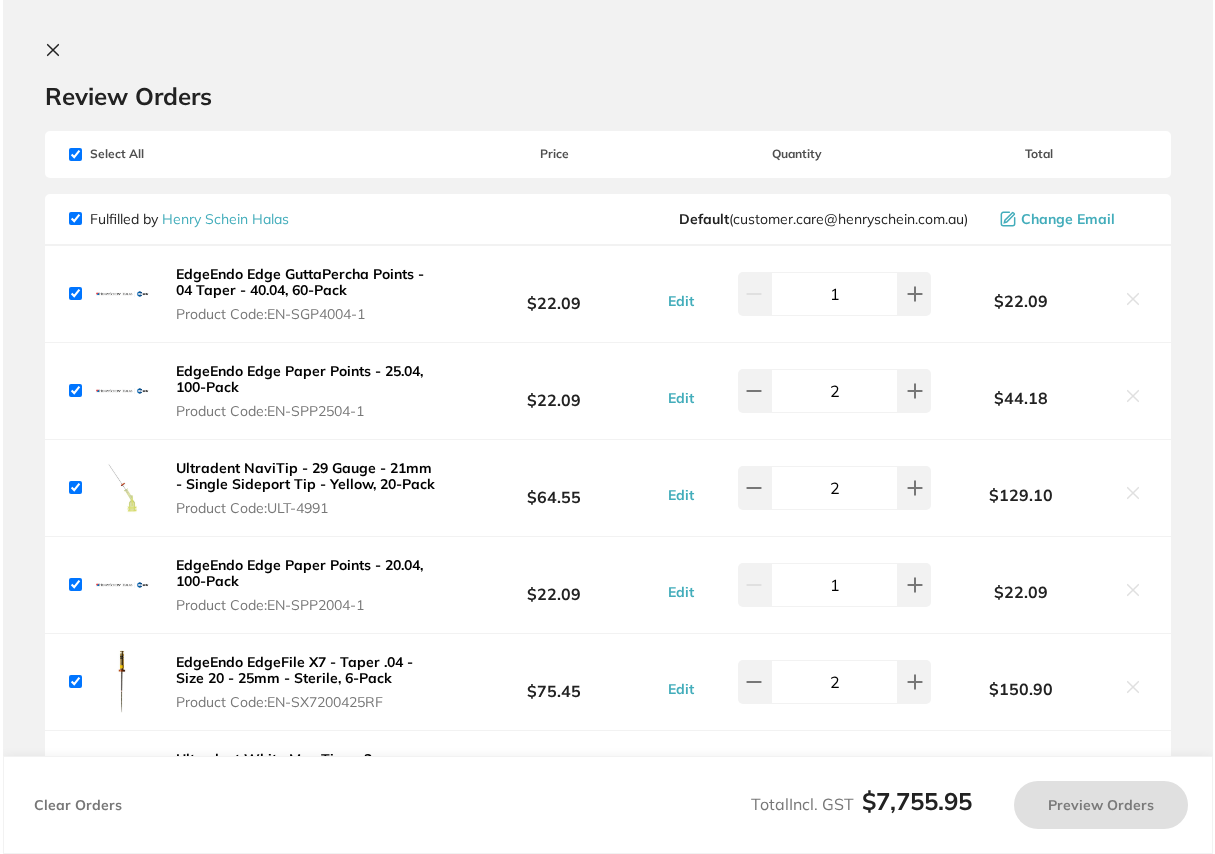 scroll, scrollTop: 0, scrollLeft: 0, axis: both 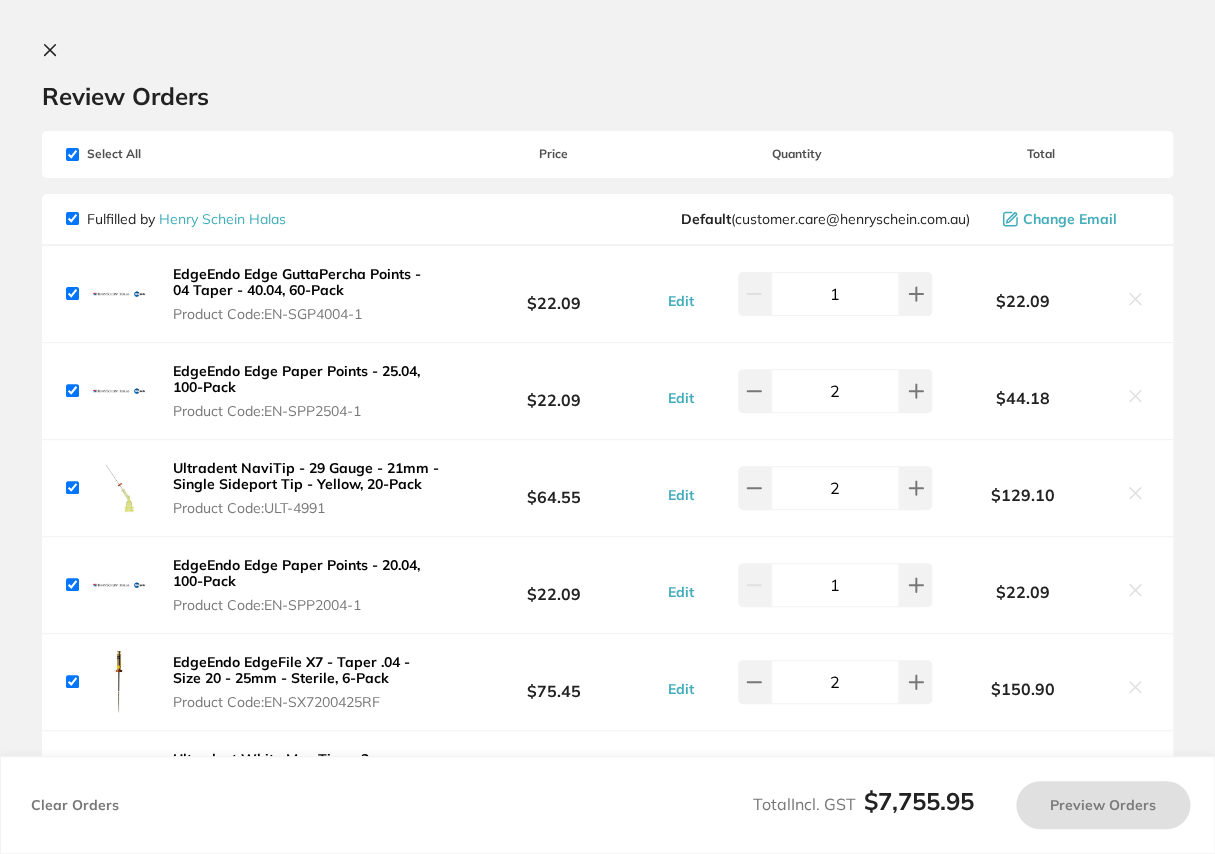 checkbox on "false" 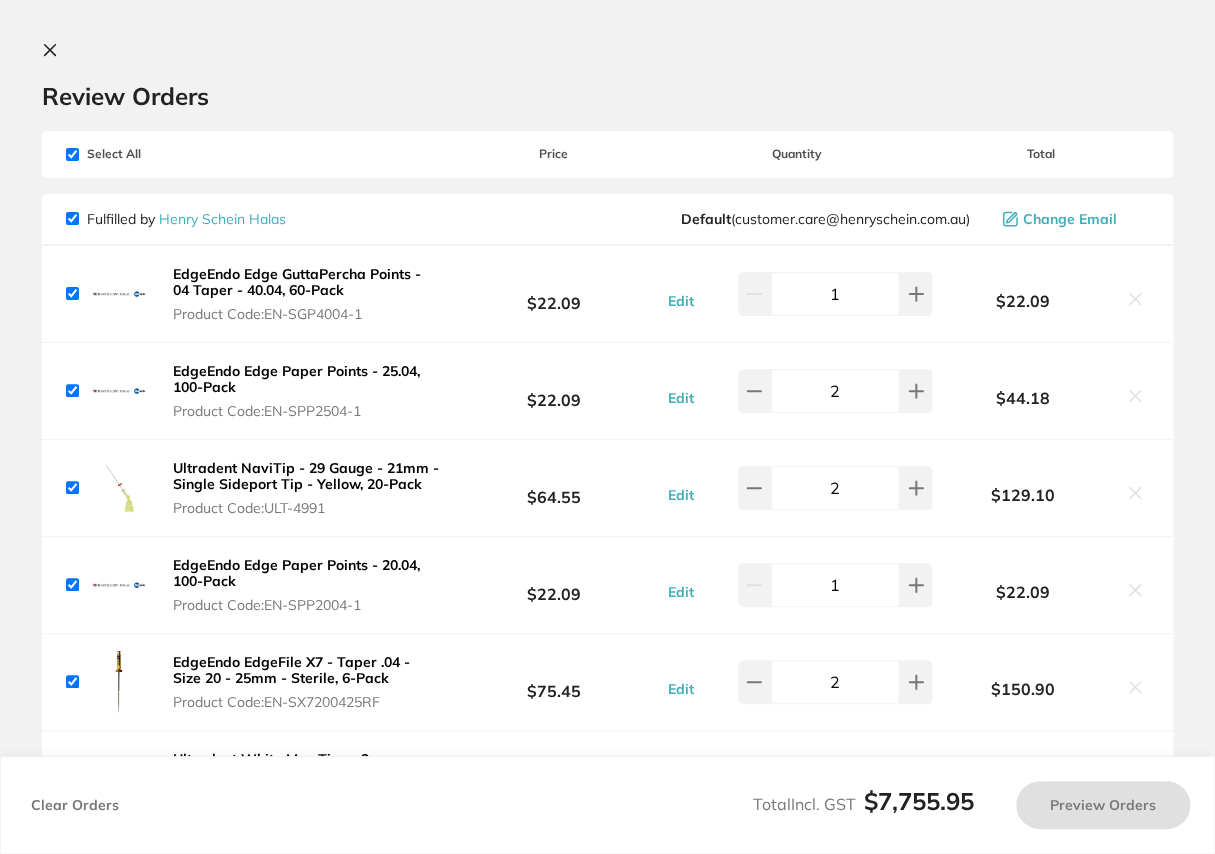 checkbox on "false" 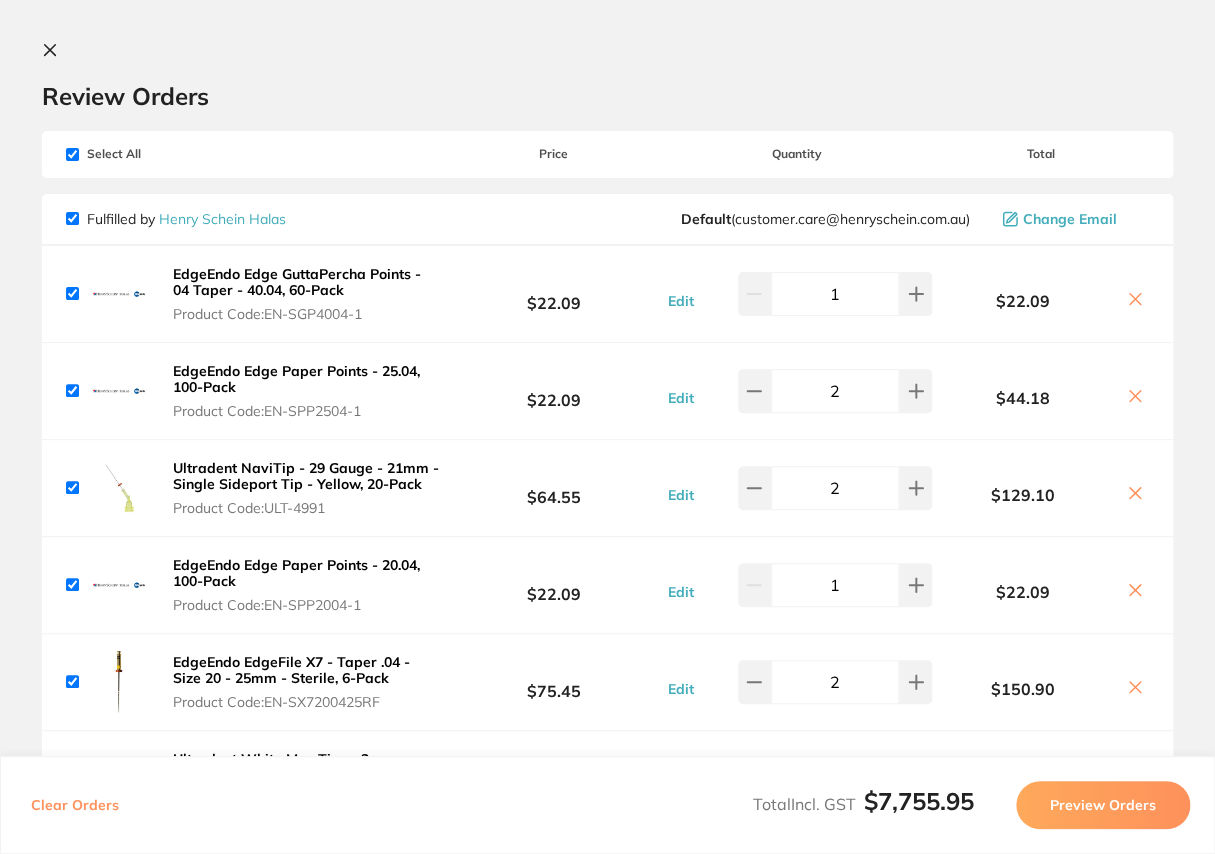 checkbox on "true" 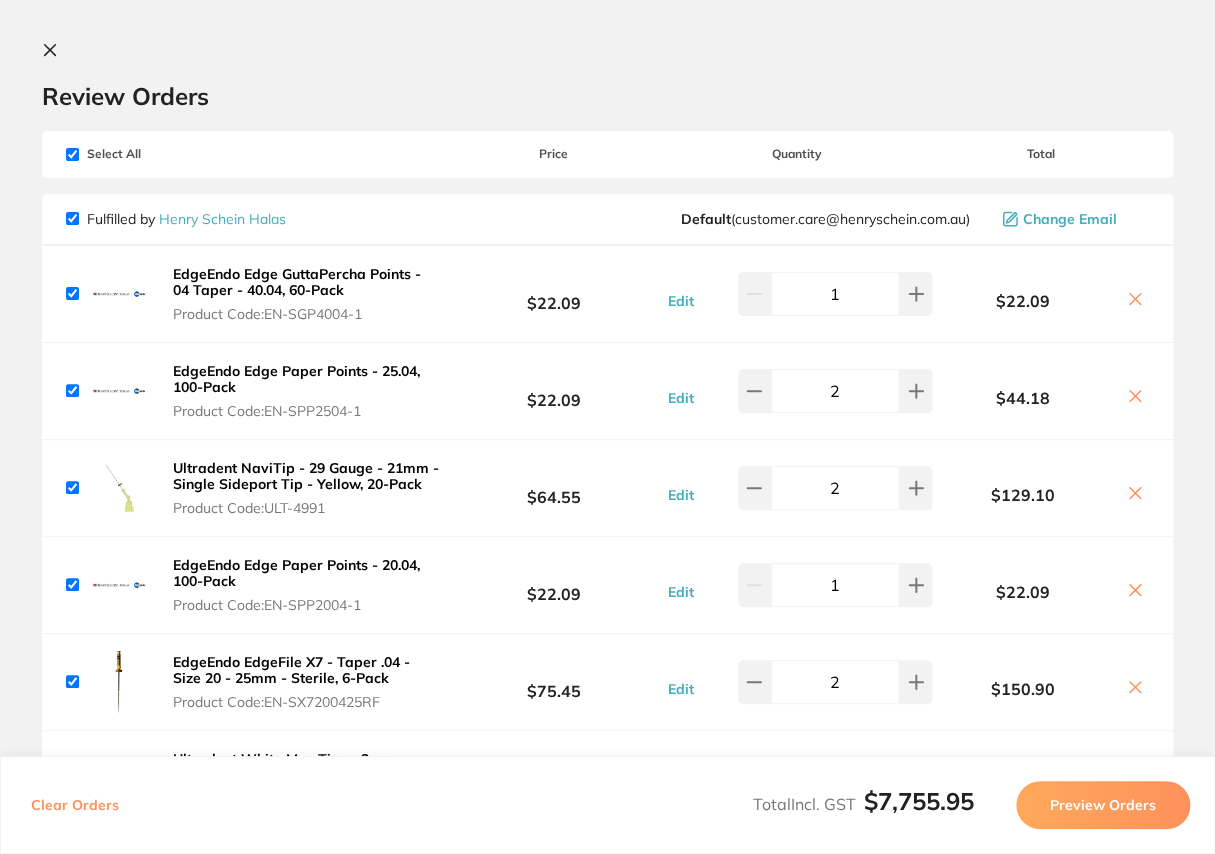 checkbox on "true" 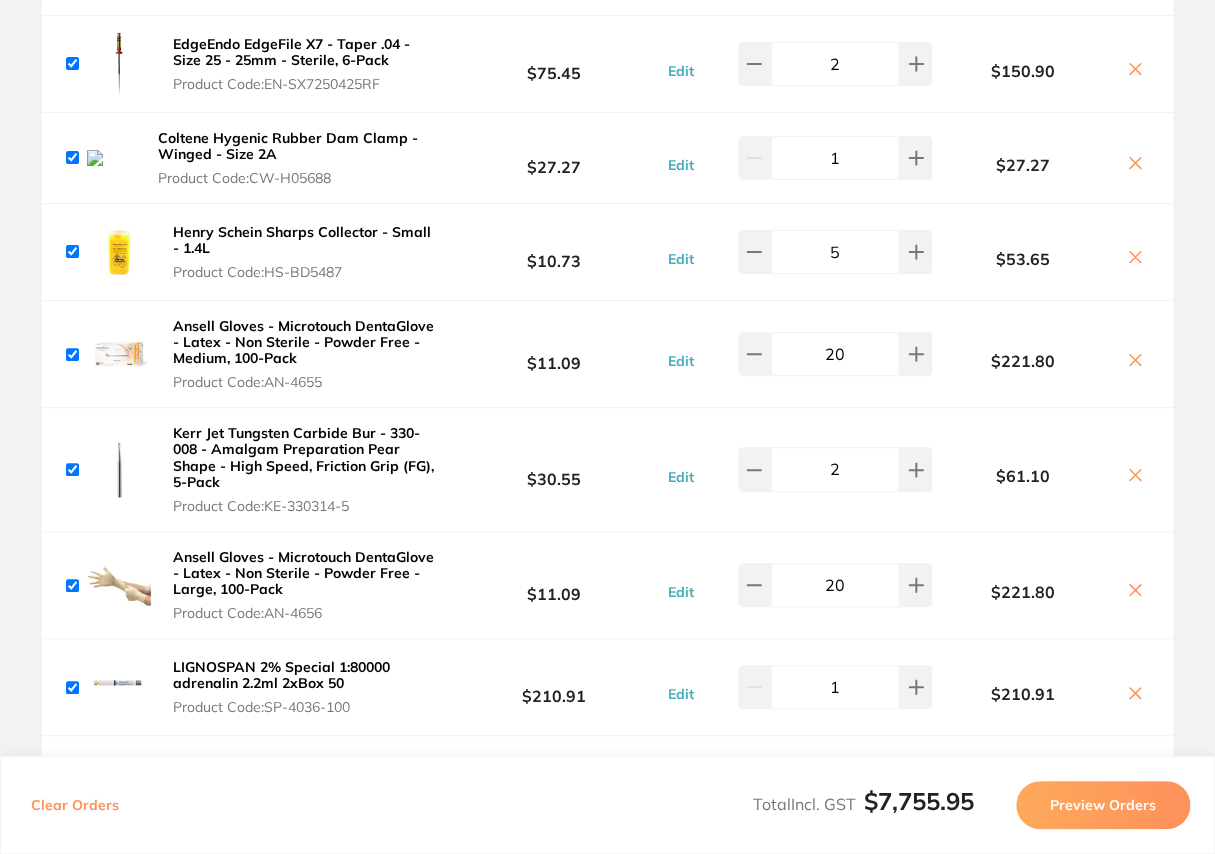 scroll, scrollTop: 818, scrollLeft: 0, axis: vertical 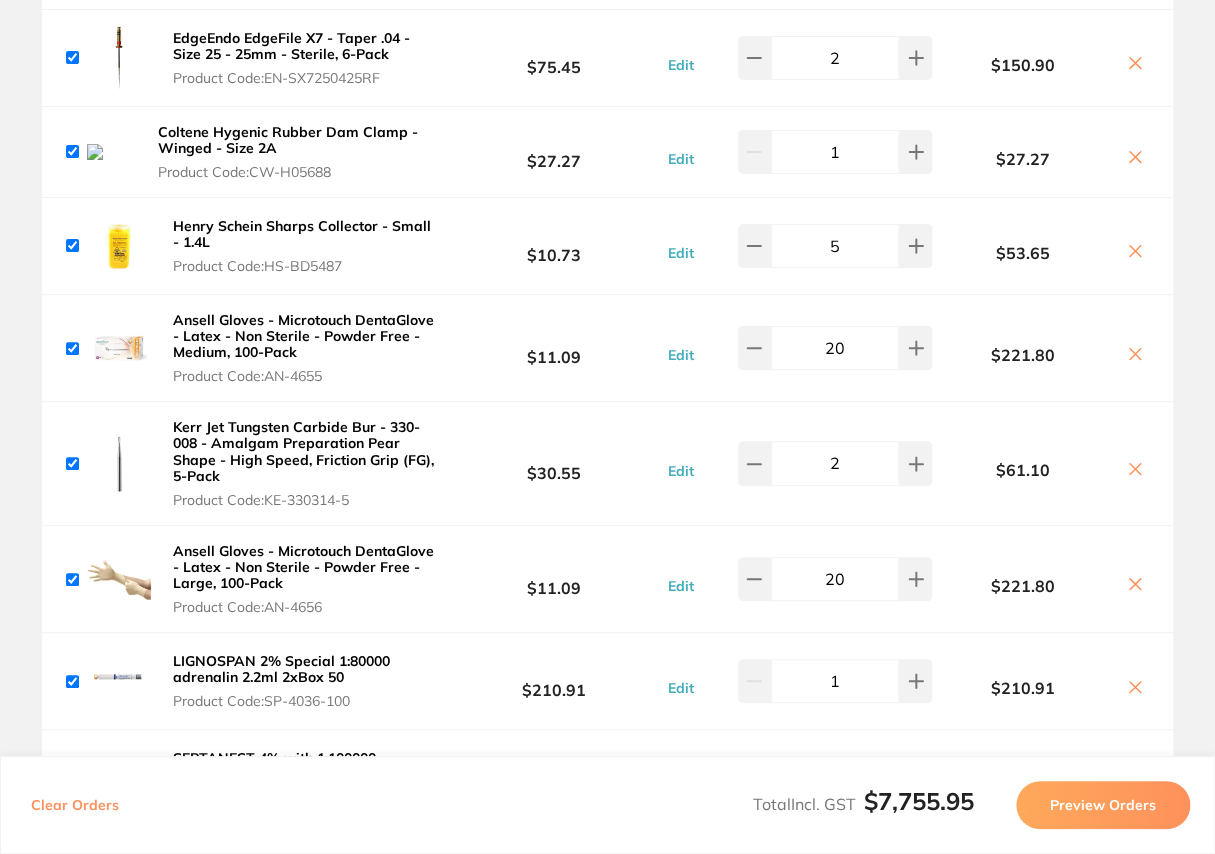 click 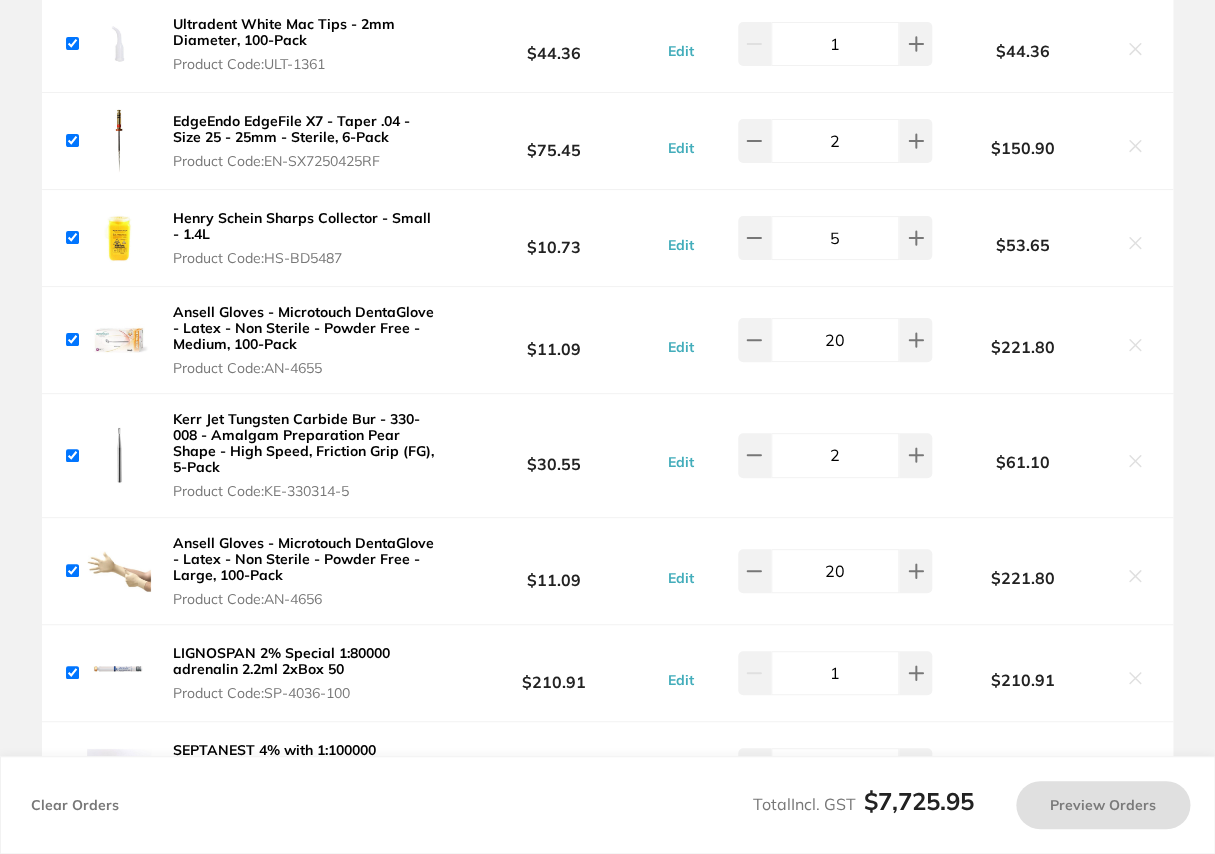 scroll, scrollTop: 727, scrollLeft: 0, axis: vertical 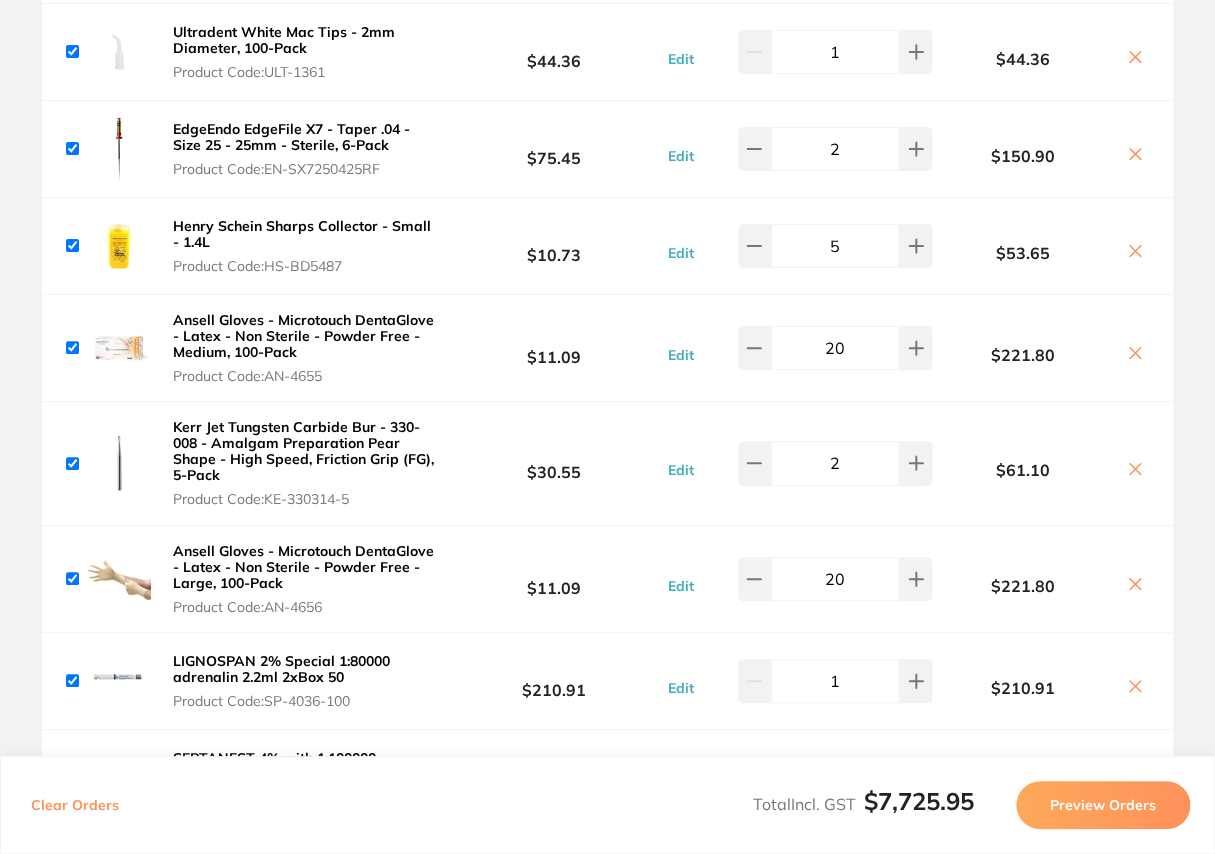 checkbox on "true" 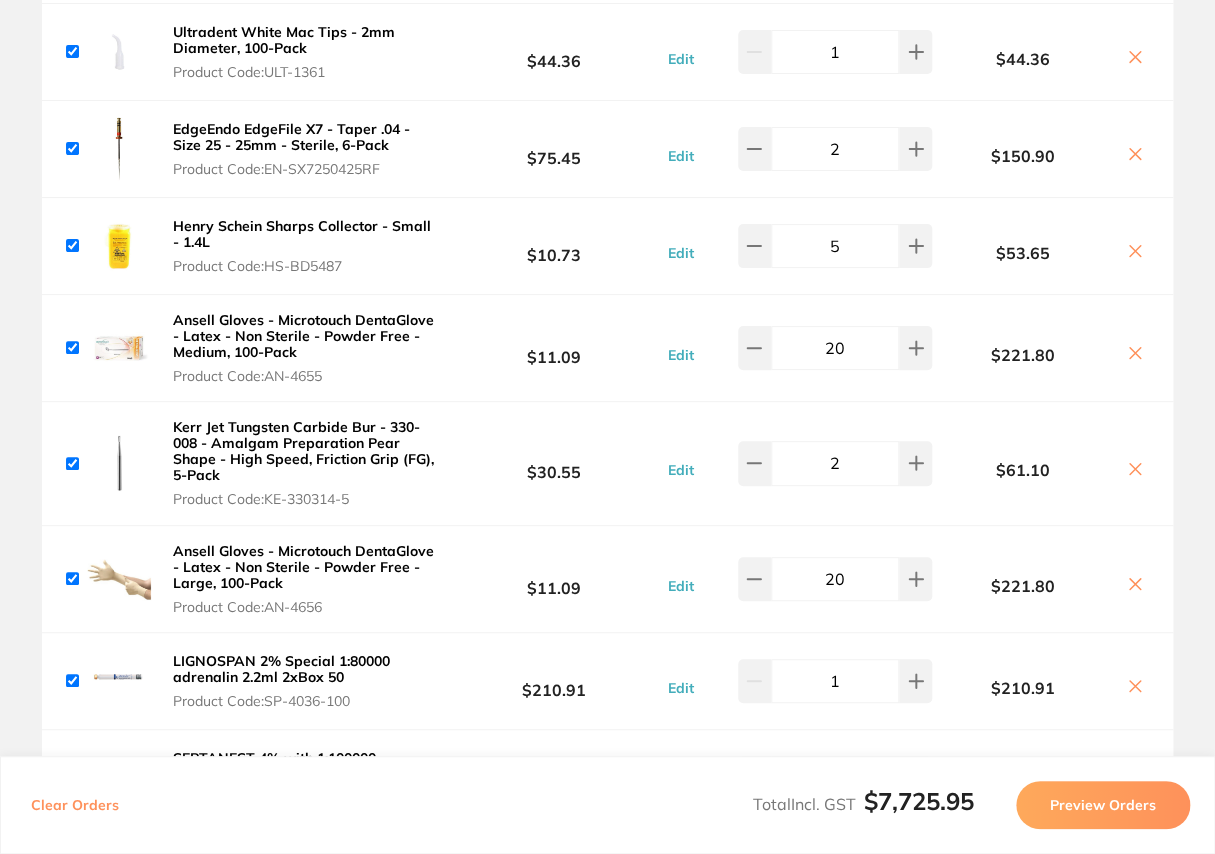 scroll, scrollTop: 181, scrollLeft: 0, axis: vertical 